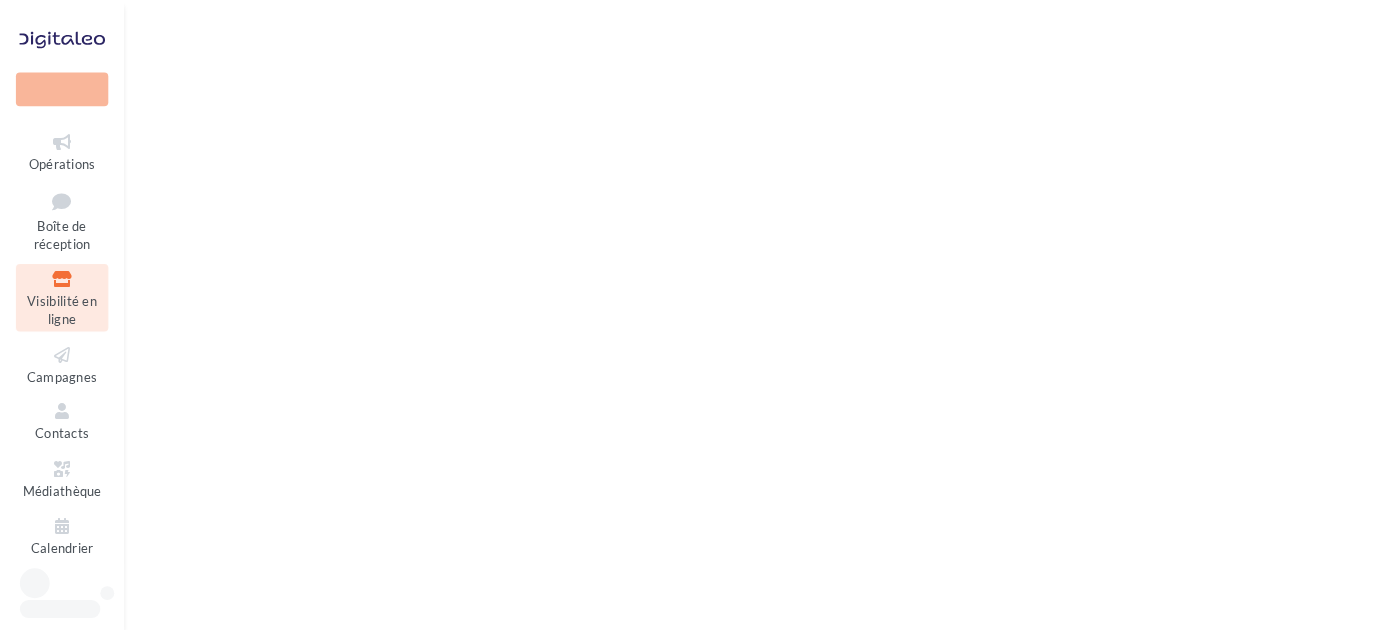 scroll, scrollTop: 0, scrollLeft: 0, axis: both 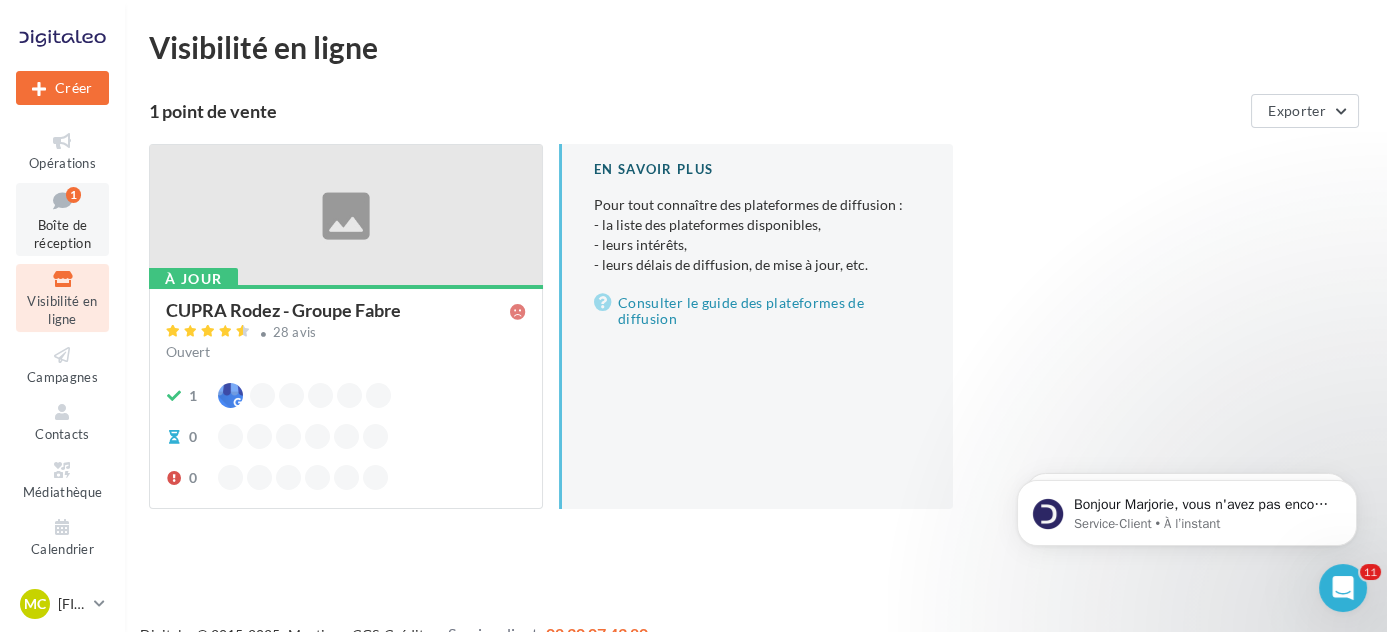 click on "Boîte de réception
1" at bounding box center (62, 219) 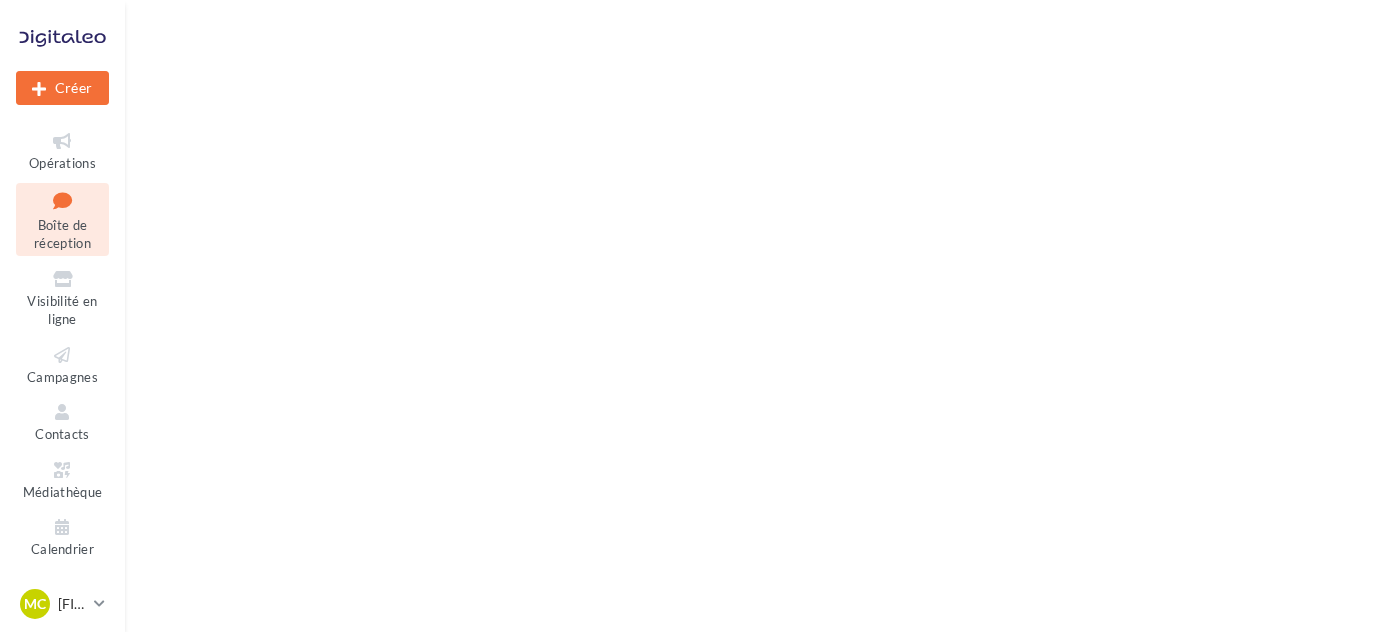 scroll, scrollTop: 0, scrollLeft: 0, axis: both 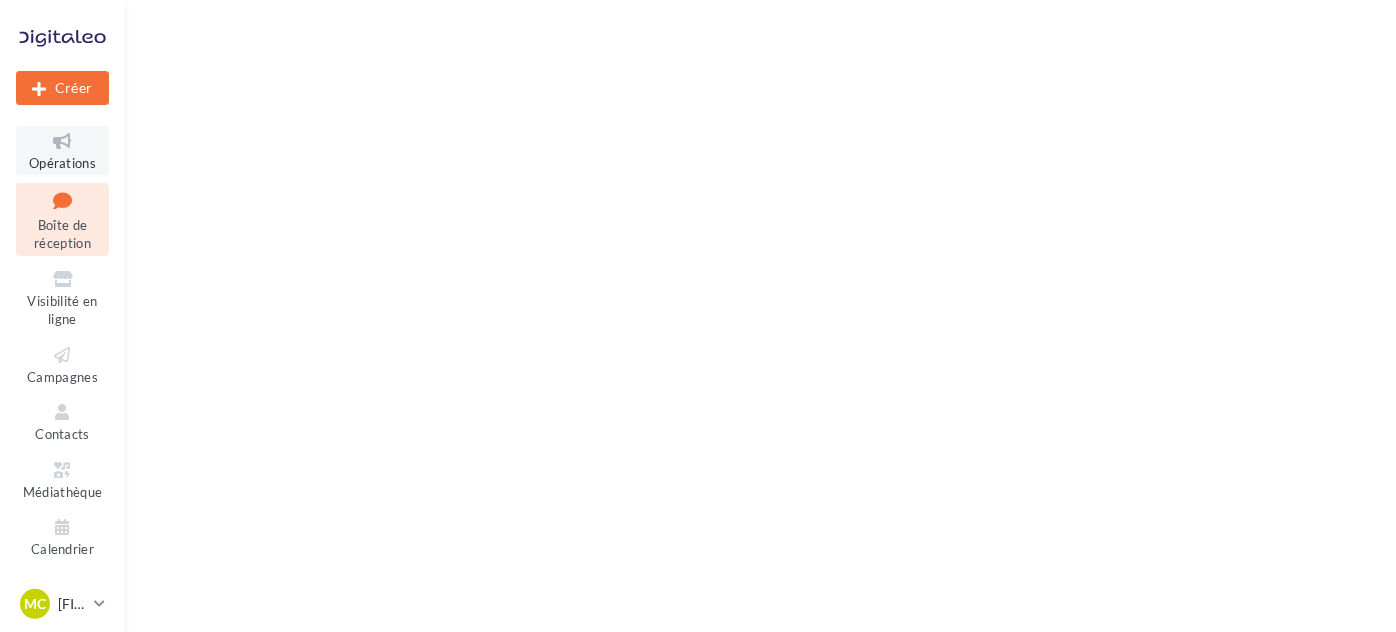 click on "Opérations" at bounding box center (62, 163) 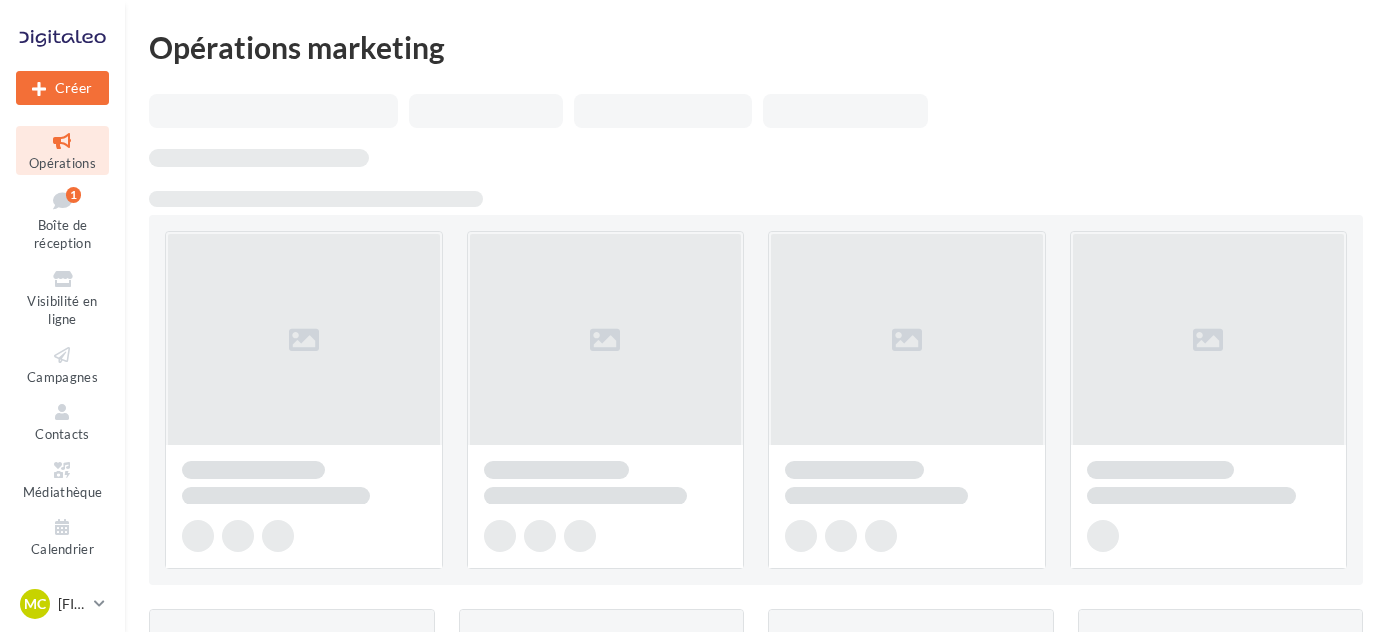 scroll, scrollTop: 0, scrollLeft: 0, axis: both 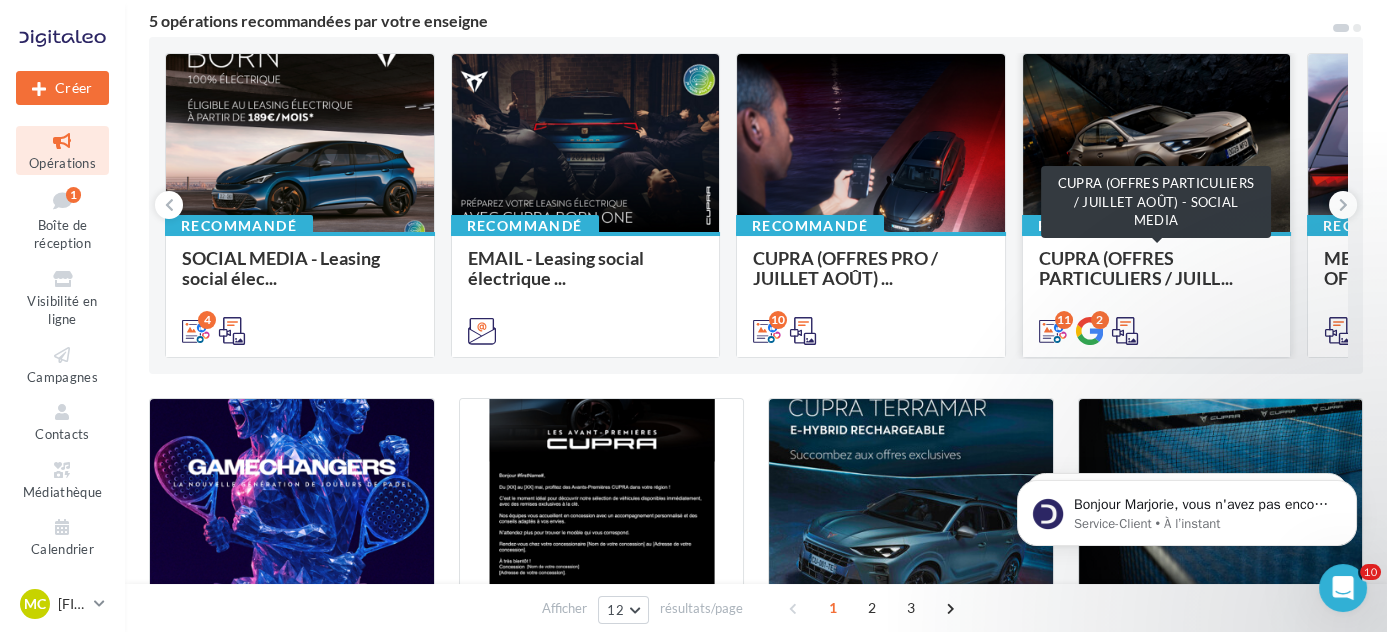 click on "CUPRA (OFFRES PARTICULIERS / JUILL..." at bounding box center [1136, 268] 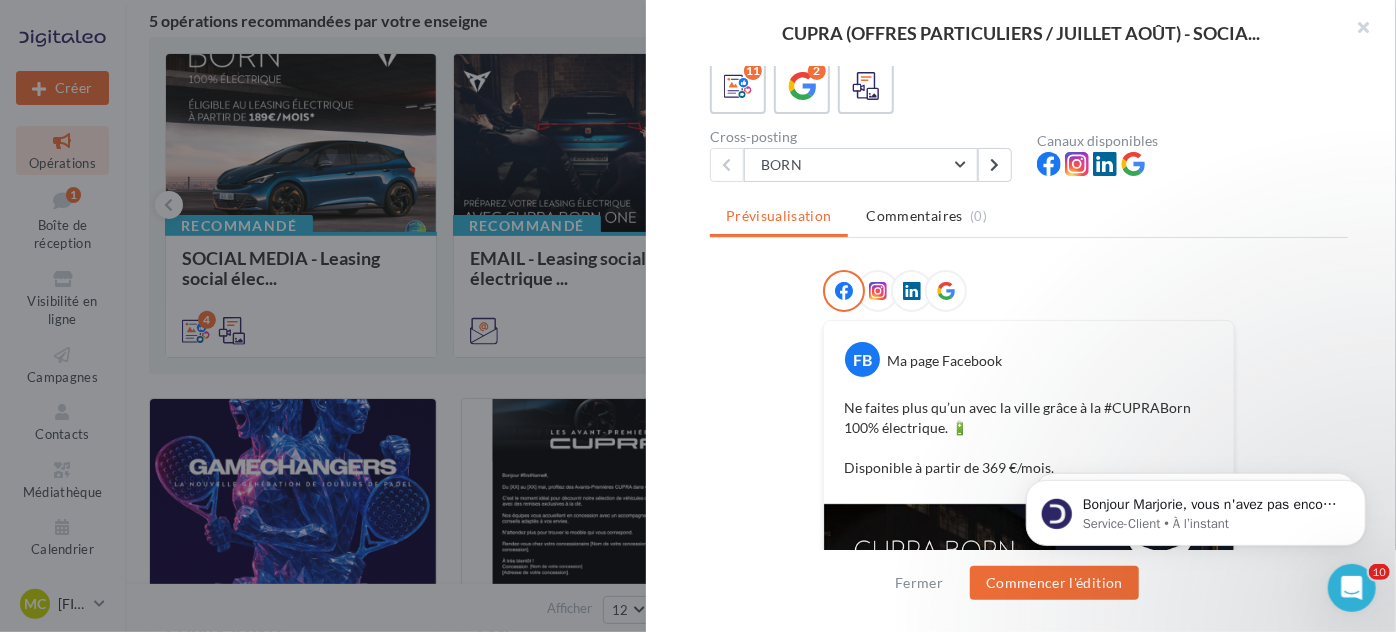 scroll, scrollTop: 125, scrollLeft: 0, axis: vertical 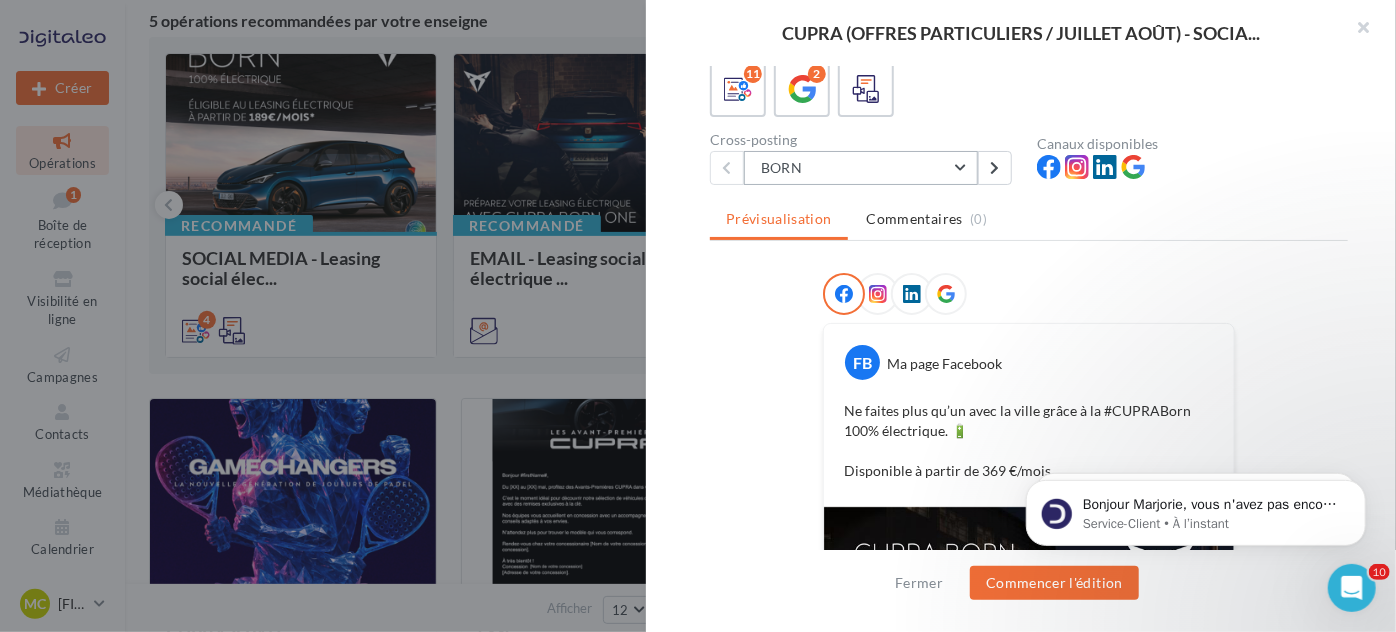 click on "BORN" at bounding box center [861, 168] 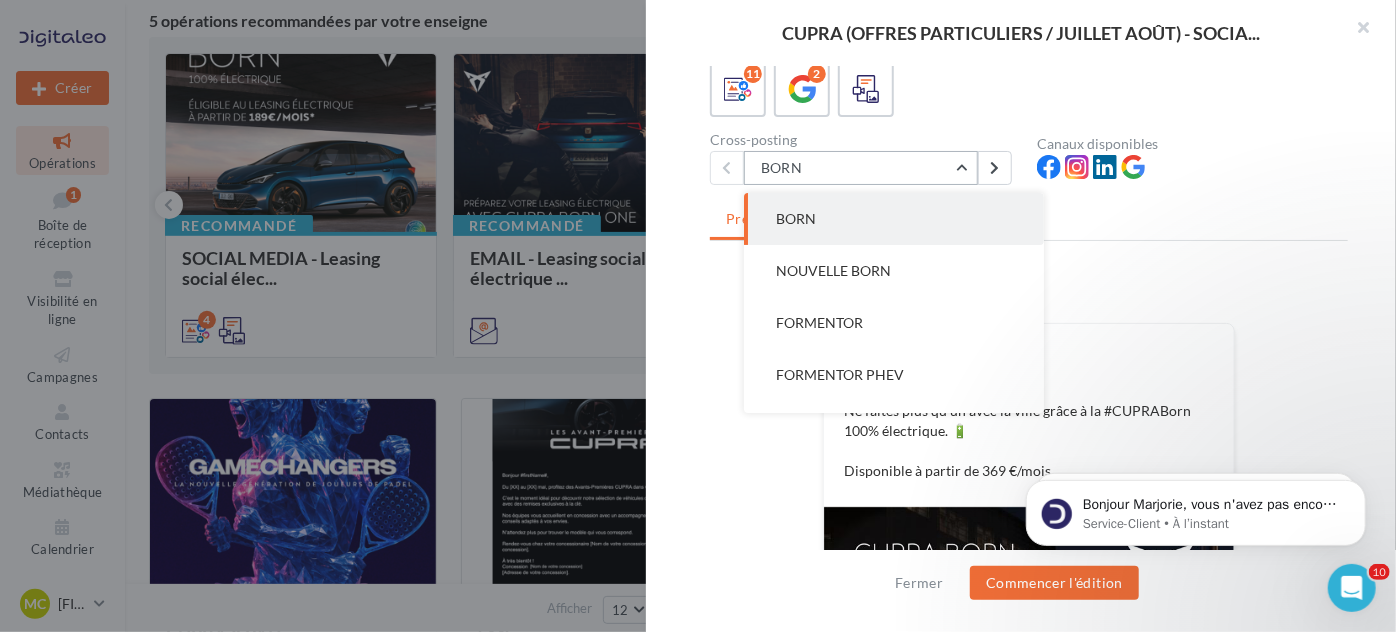 click on "BORN" at bounding box center (861, 168) 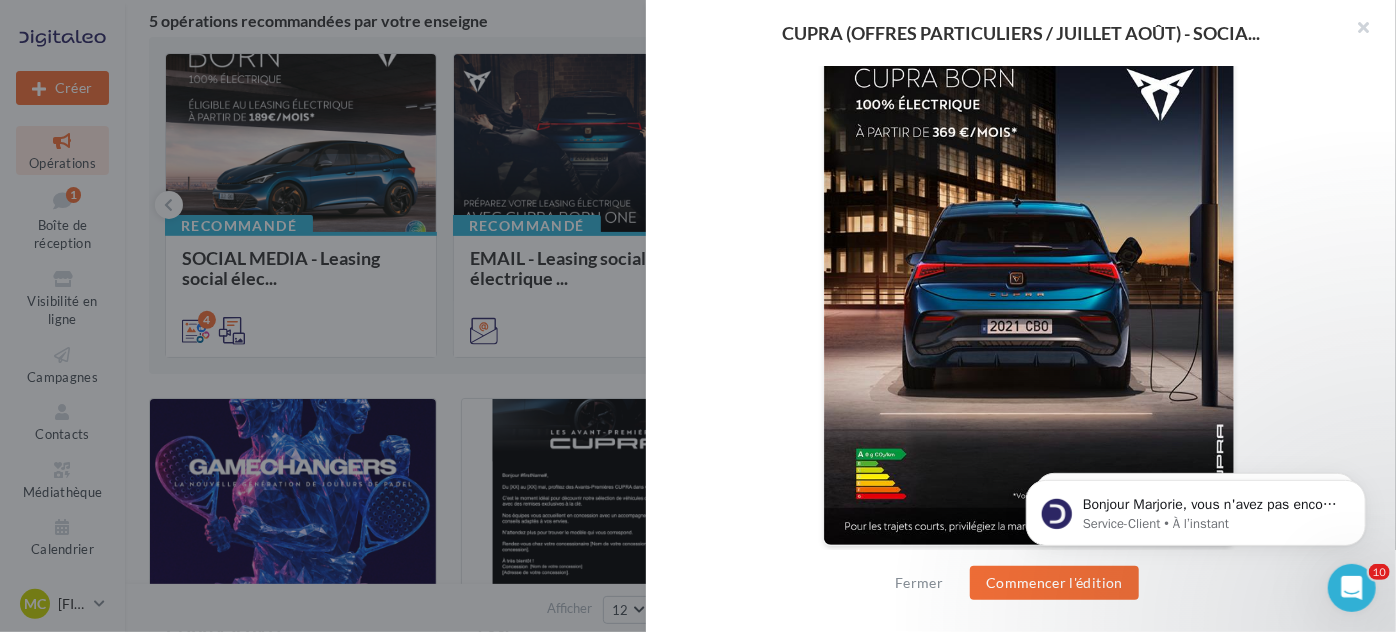 scroll, scrollTop: 0, scrollLeft: 0, axis: both 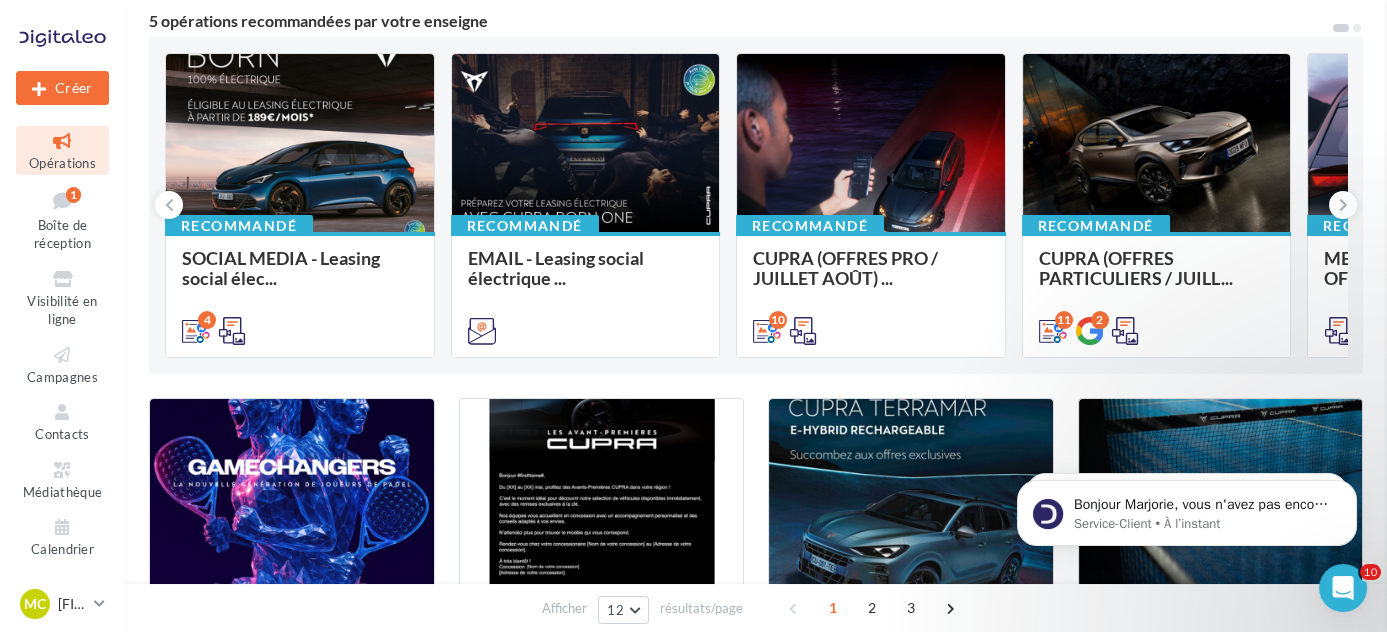 click on "CUPRA (OFFRES PARTICULIERS / JUILLET AOÛT) - SOCIA...
Description
Non renseignée
11         2
Cross-posting
BORN
BORN     NOUVELLE BORN     FORMENTOR     FORMENTOR PHEV     LEON SP     TAVASCAN     TERRAMAR     TERRAMAR PHEV     LEON 5P     LEON 5P PHEV     LEON SP PHEV
Canaux disponibles
Prévisualisation
Commentaires
(0)
FB
Ma page Facebook
Ne faites plus qu’un avec la ville grâce à la #CUPRABorn 100% électrique. 🔋 Disponible à partir de 369 €/mois." at bounding box center [756, 1473] 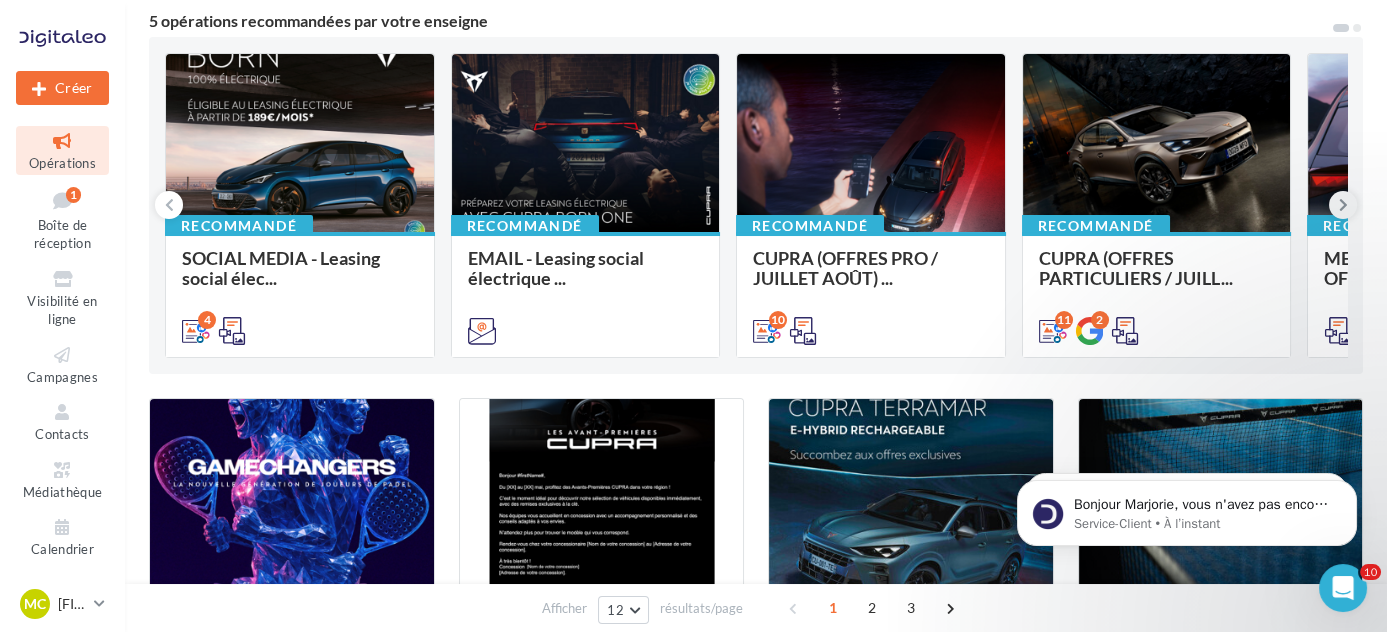 click at bounding box center (1343, 205) 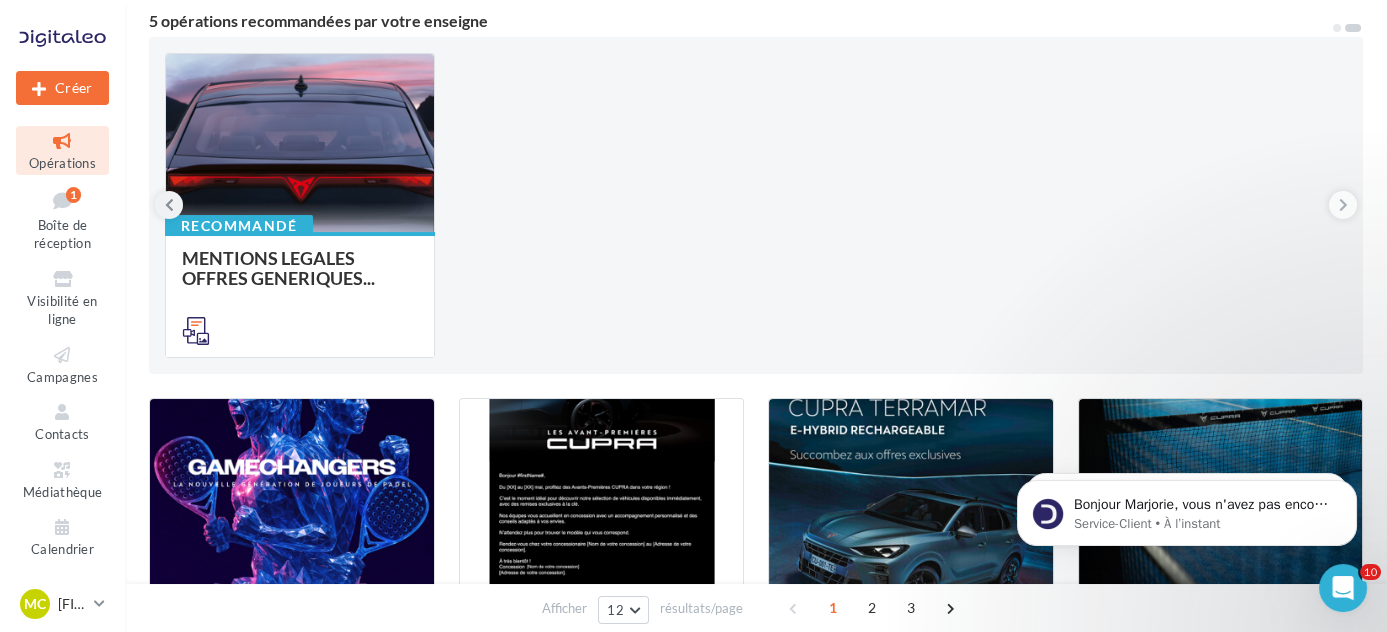 click at bounding box center (169, 205) 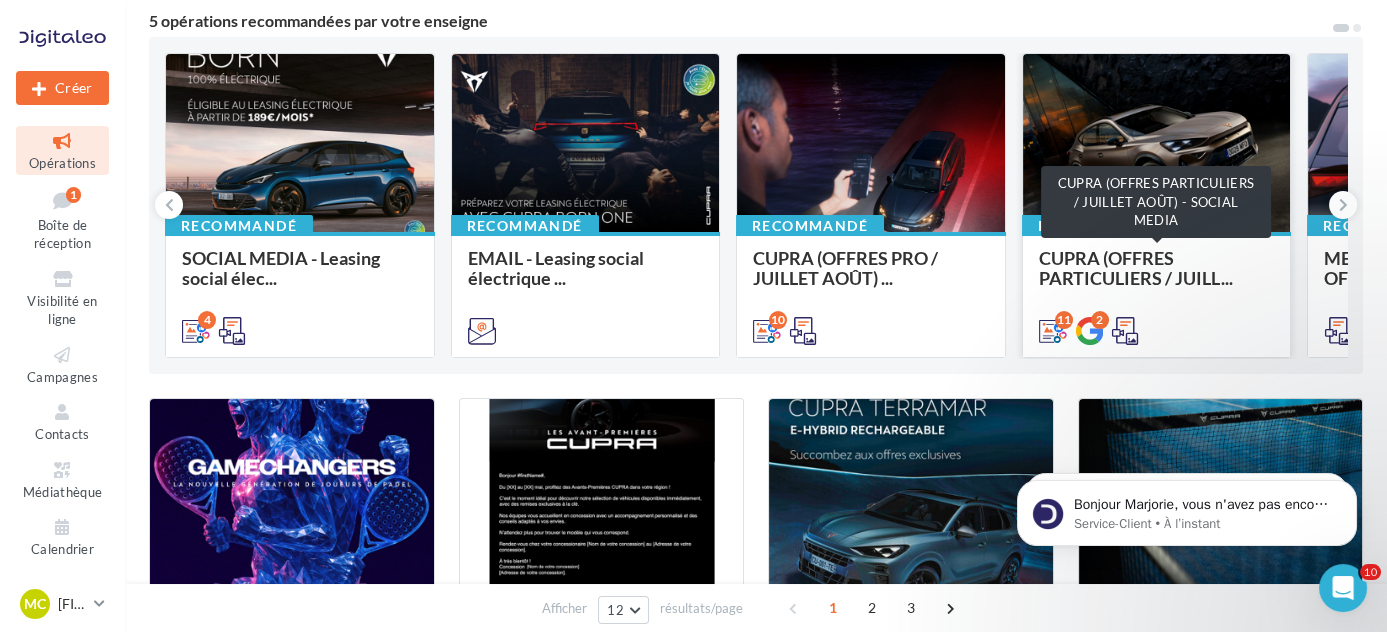 click on "CUPRA (OFFRES PARTICULIERS / JUILL..." at bounding box center [1136, 268] 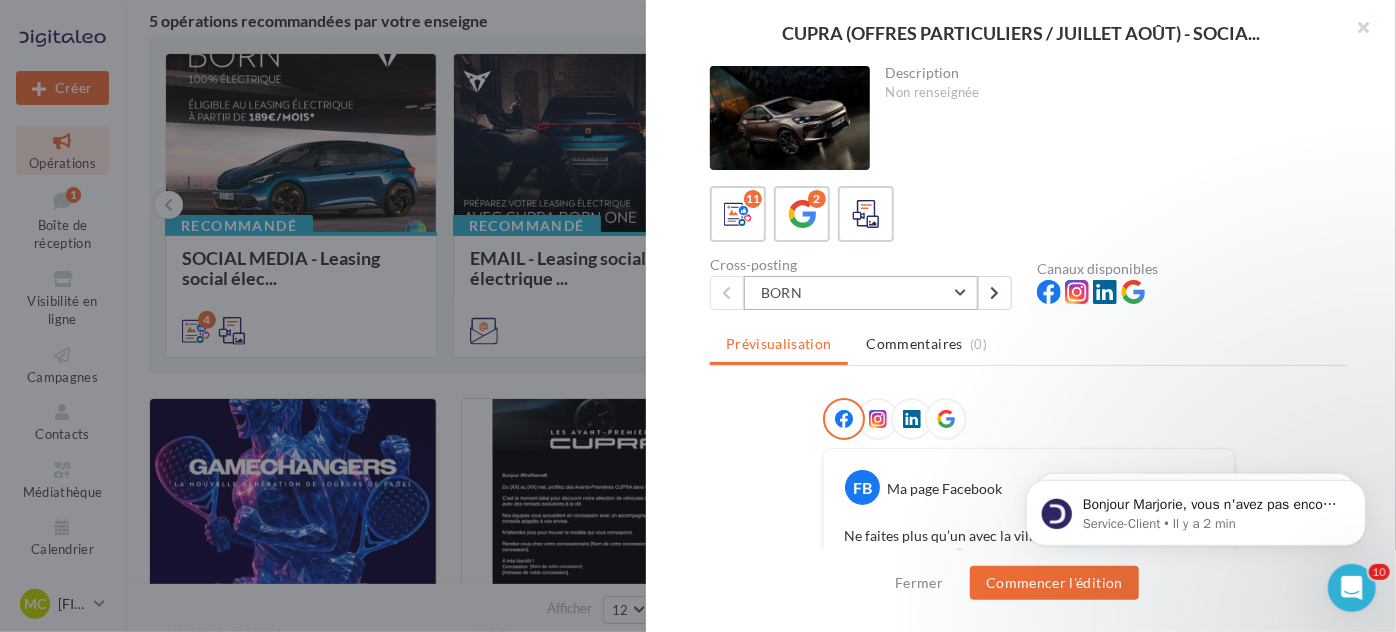 click on "BORN" at bounding box center [861, 293] 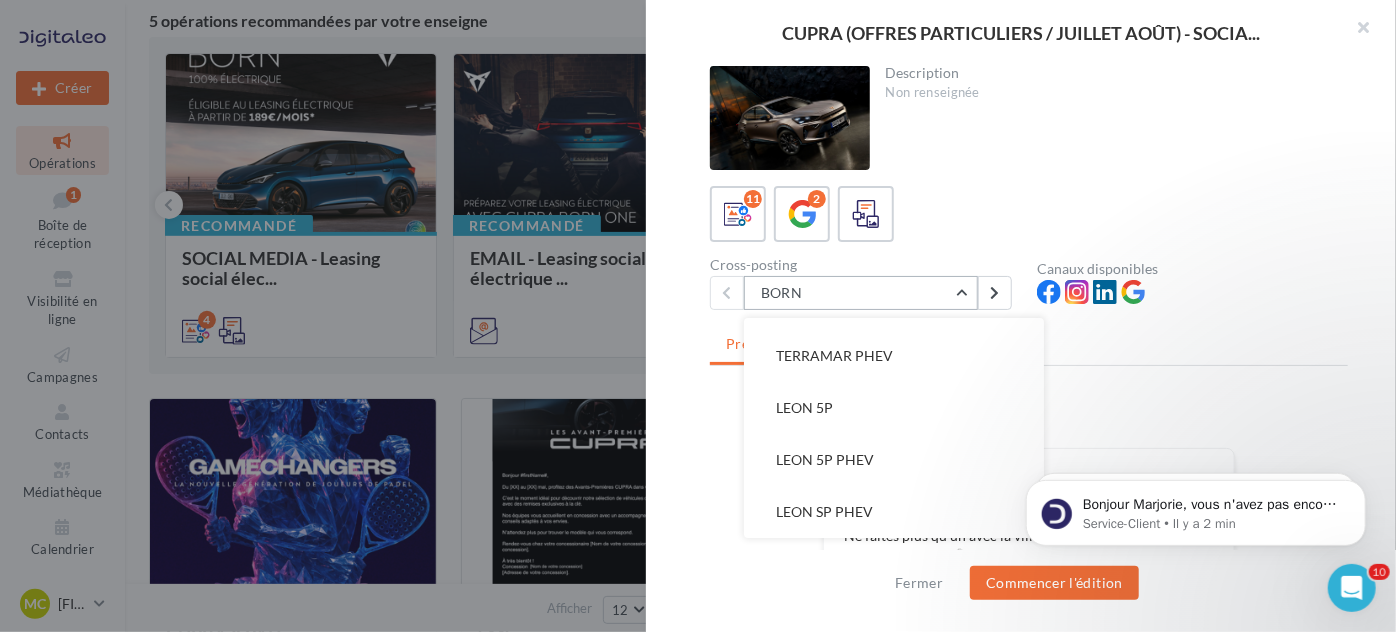 scroll, scrollTop: 0, scrollLeft: 0, axis: both 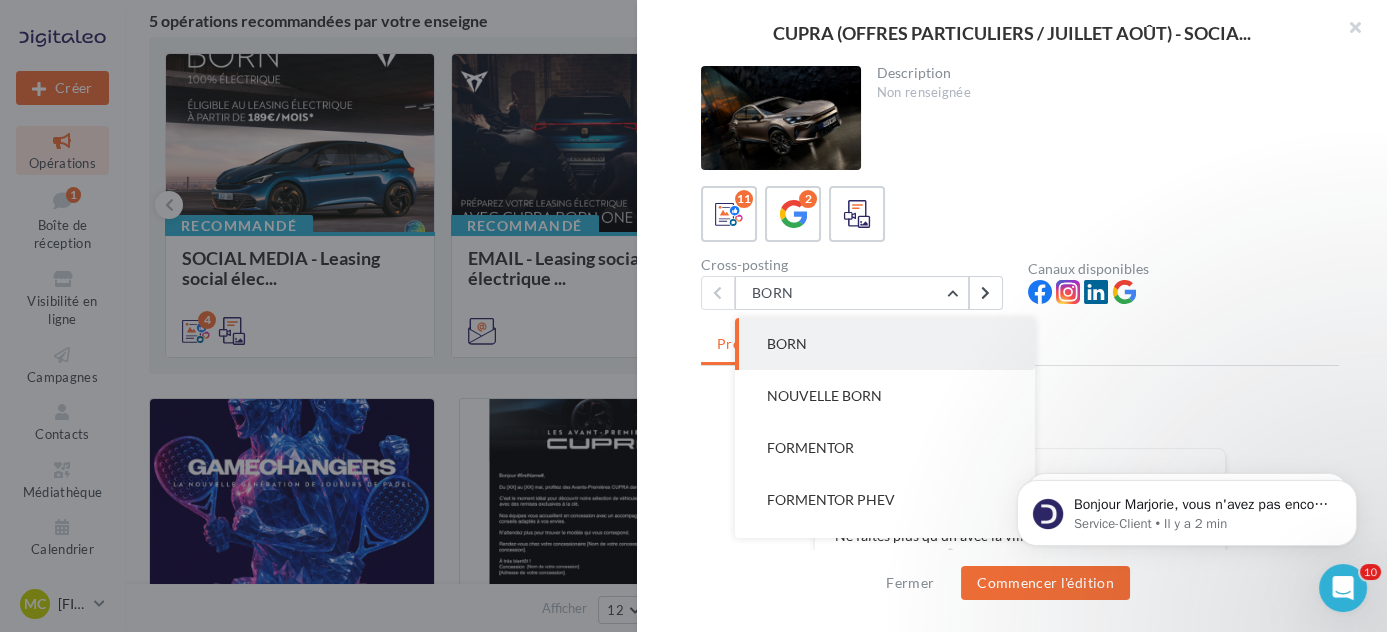 click at bounding box center [693, 316] 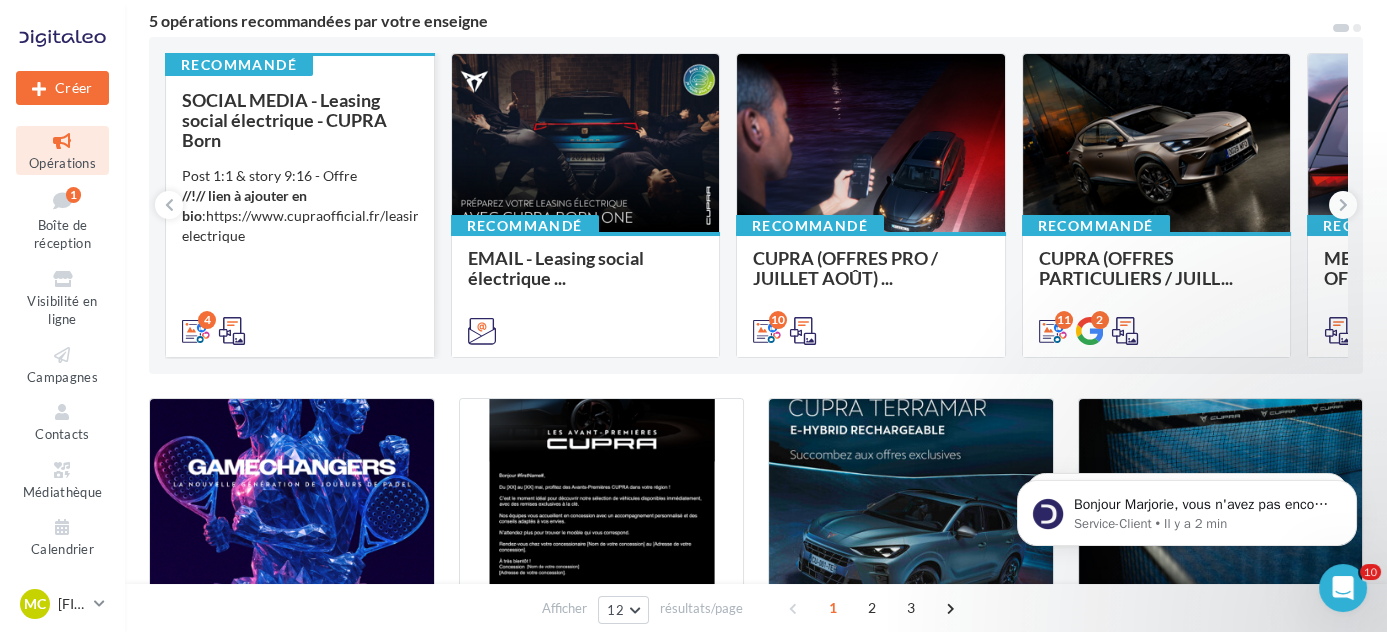click on "SOCIAL MEDIA - Leasing social électrique - CUPRA Born        Post 1:1 & story 9:16 - Offre
//!// lien à ajouter en bio  :  https://www.cupraofficial.fr/leasing-electrique" at bounding box center (300, 214) 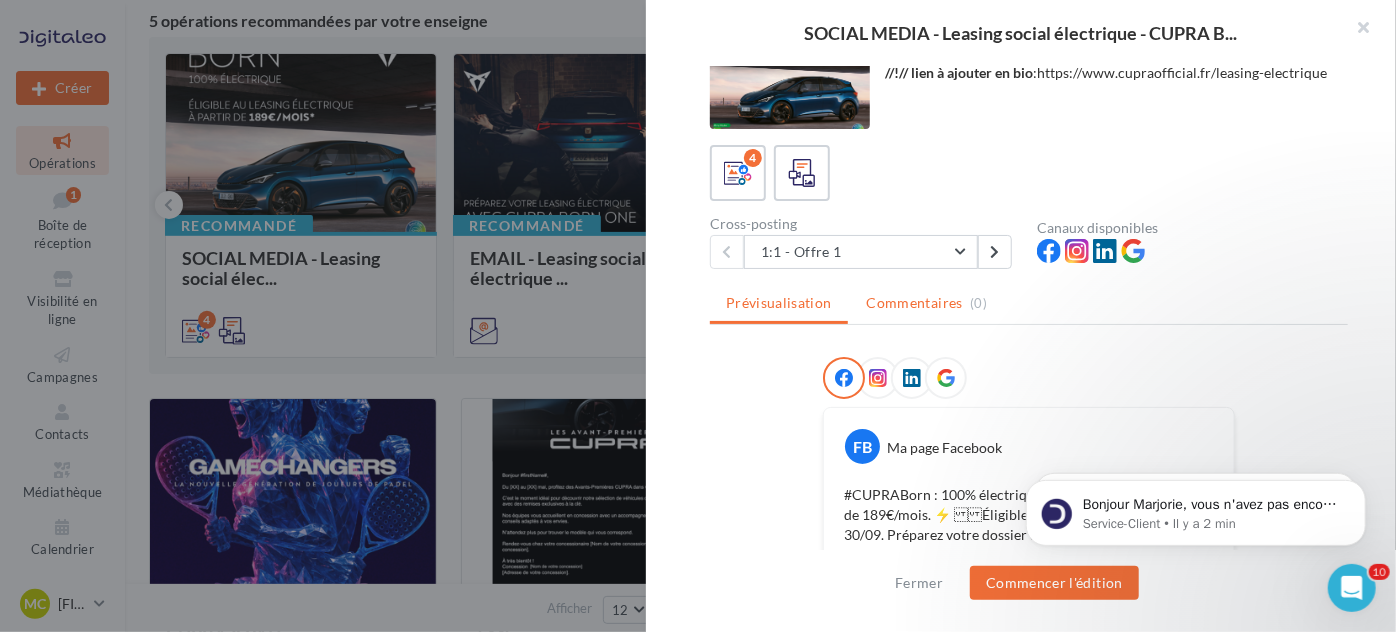 scroll, scrollTop: 40, scrollLeft: 0, axis: vertical 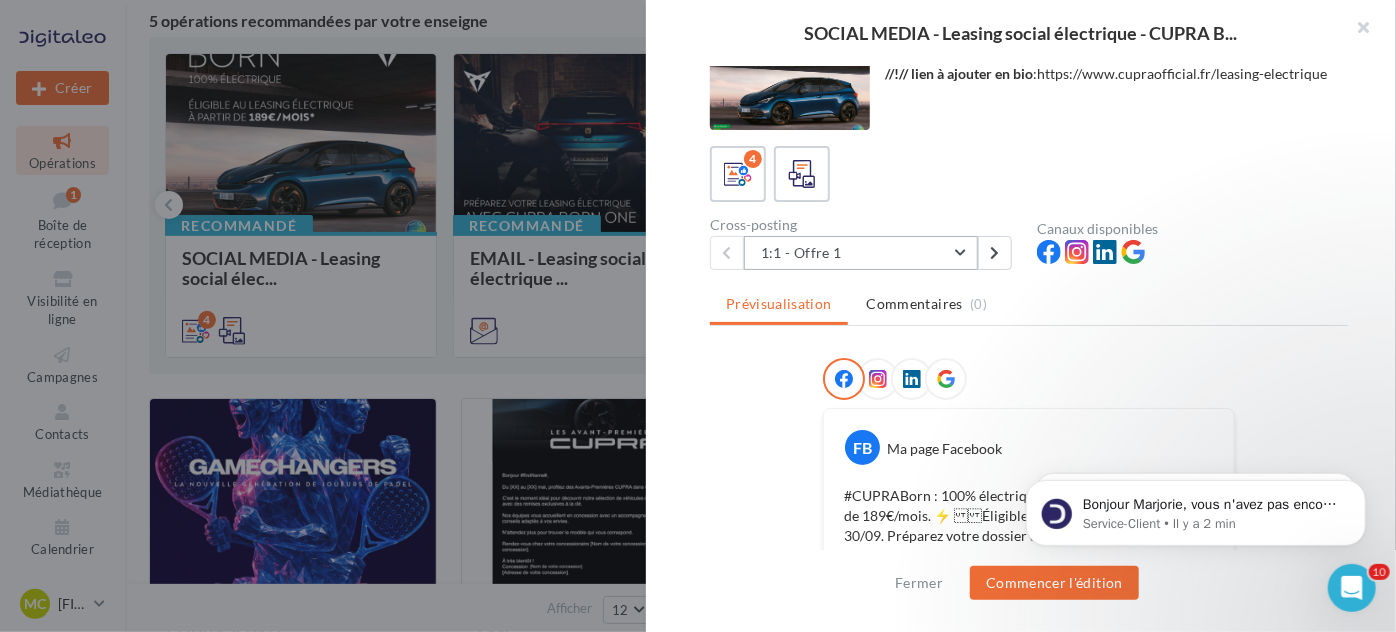 click on "1:1 - Offre 1" at bounding box center [861, 253] 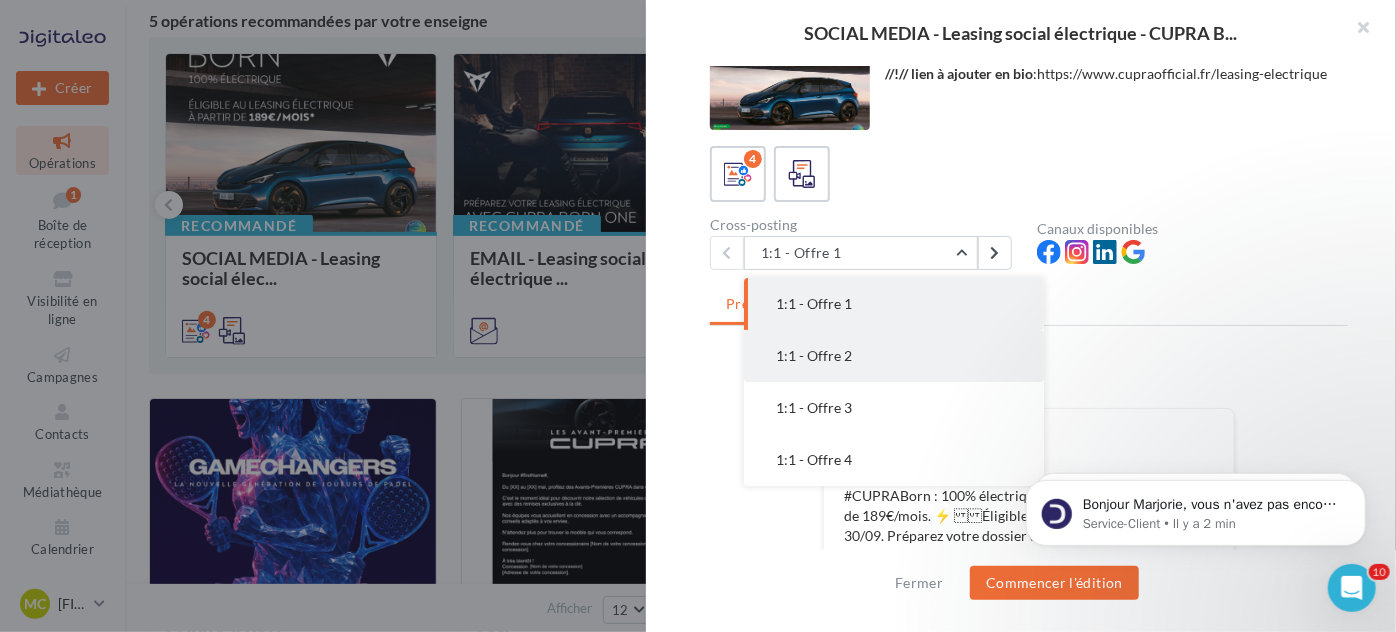 click on "1:1 - Offre 2" at bounding box center (894, 356) 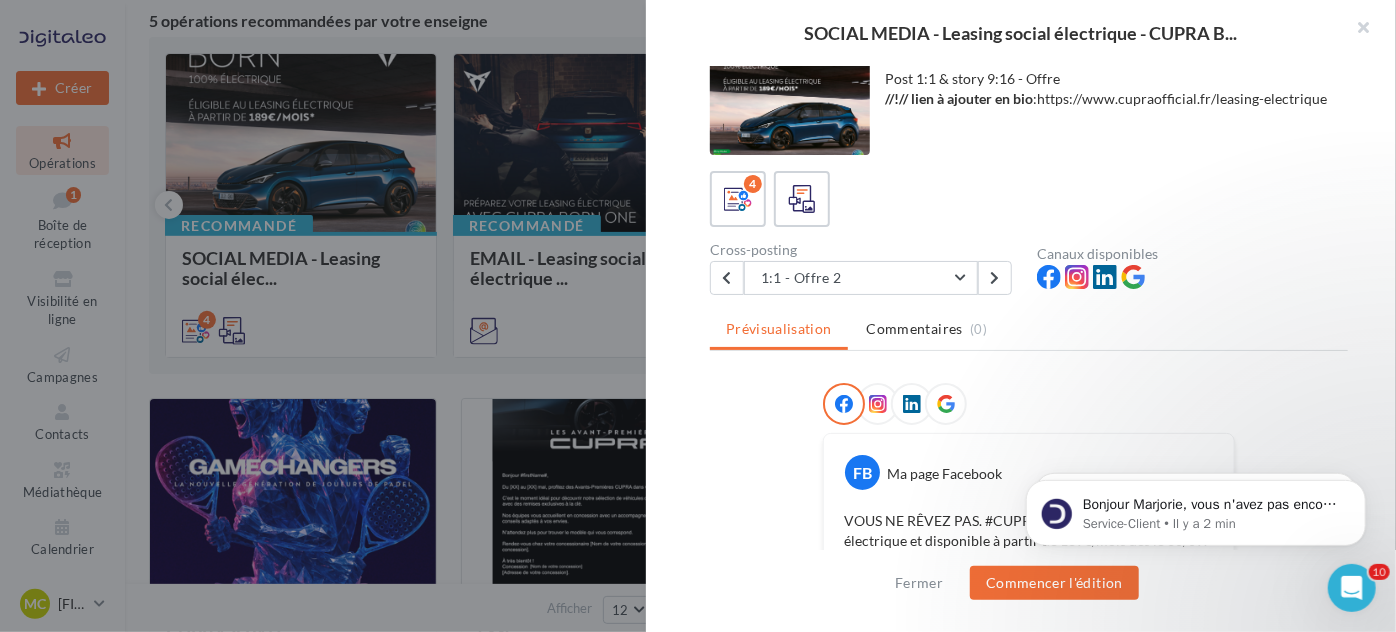 scroll, scrollTop: 0, scrollLeft: 0, axis: both 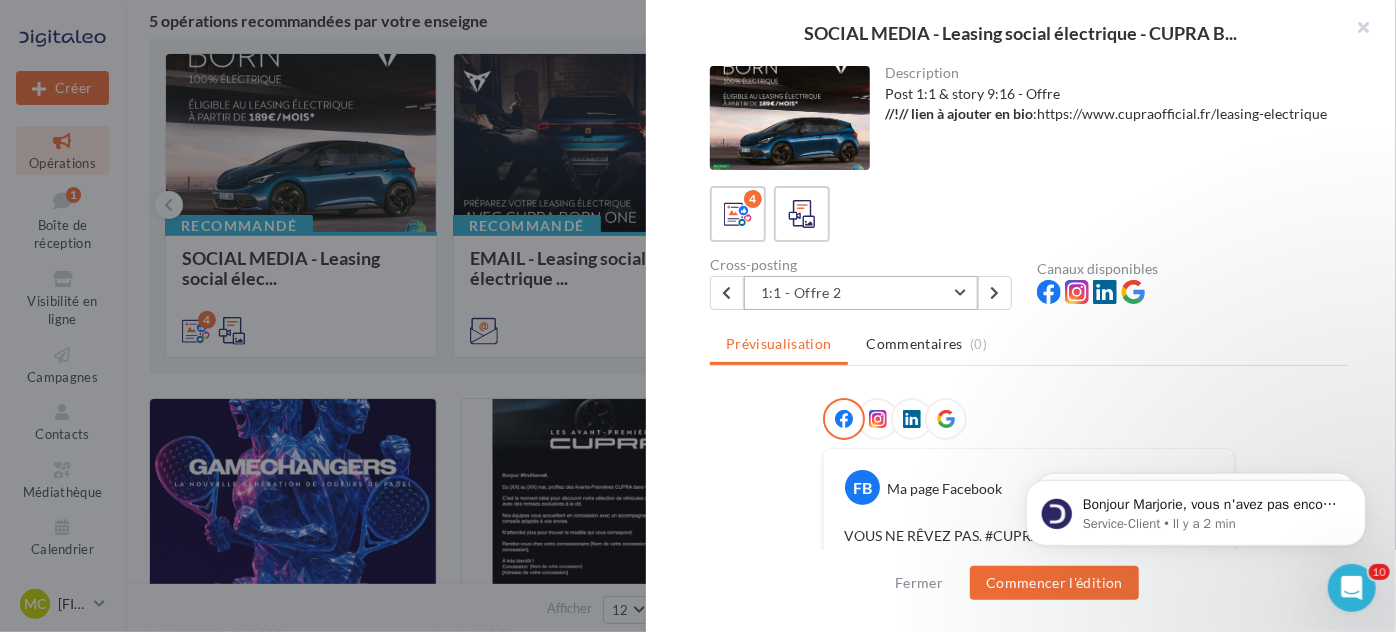 click on "1:1 - Offre 2" at bounding box center (861, 293) 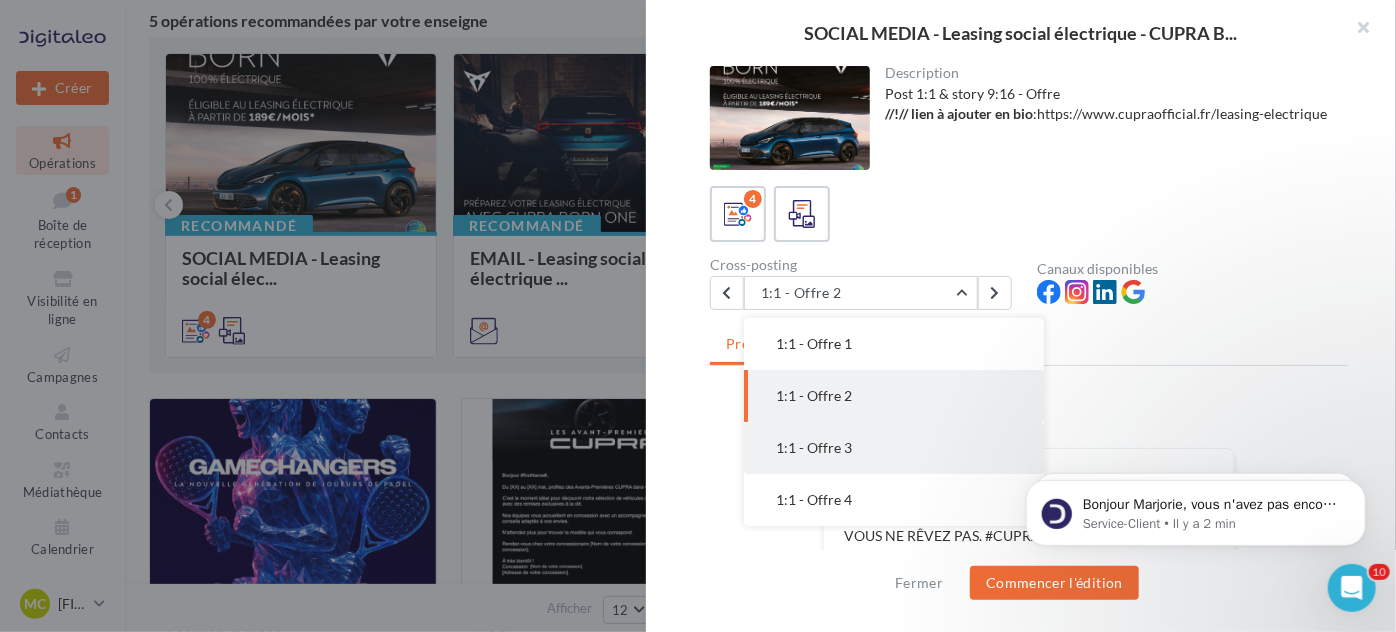 click on "1:1 - Offre 3" at bounding box center (814, 447) 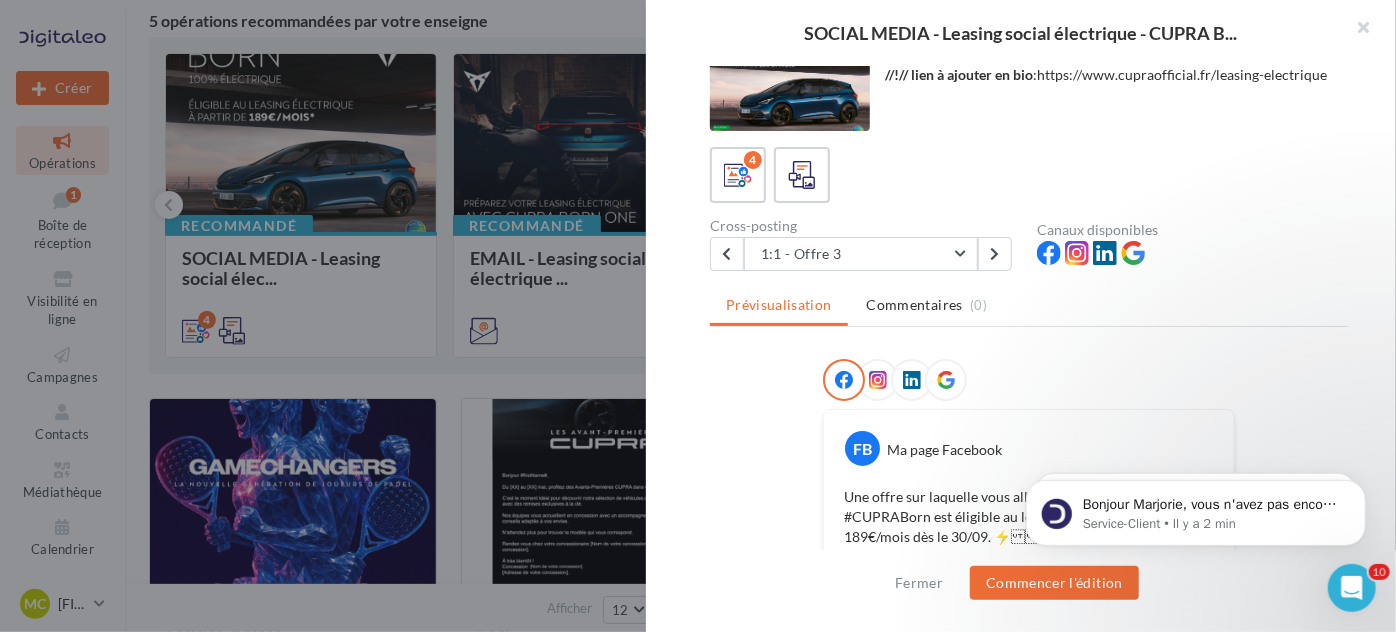 scroll, scrollTop: 0, scrollLeft: 0, axis: both 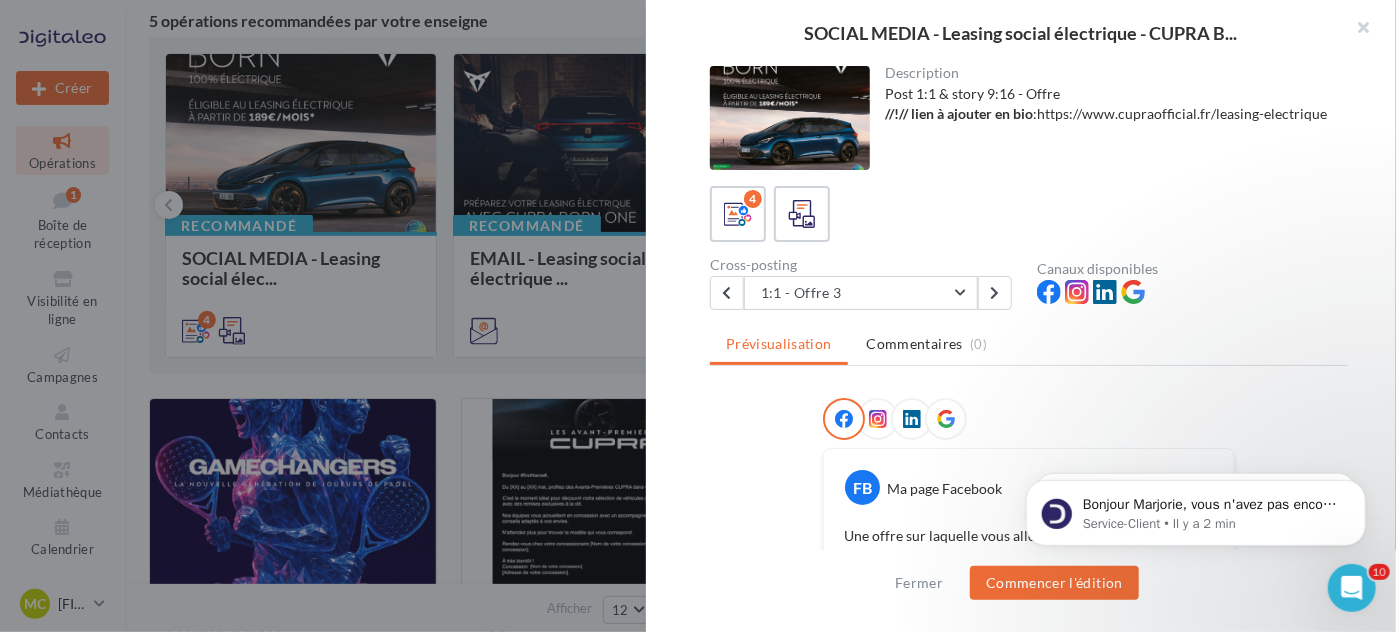 click on "Cross-posting
1:1 - Offre 3
1:1 - Offre 1     1:1 - Offre 2     1:1 - Offre 3     1:1 - Offre 4" at bounding box center (873, 284) 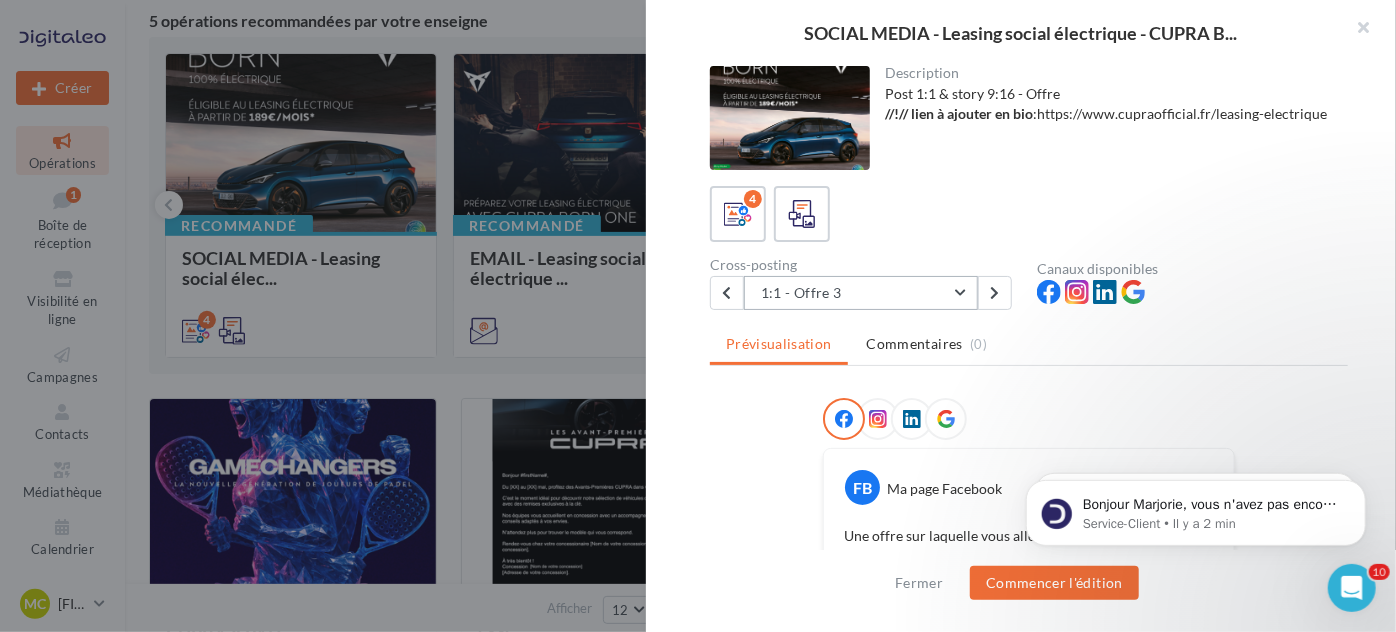 click on "1:1 - Offre 3" at bounding box center [861, 293] 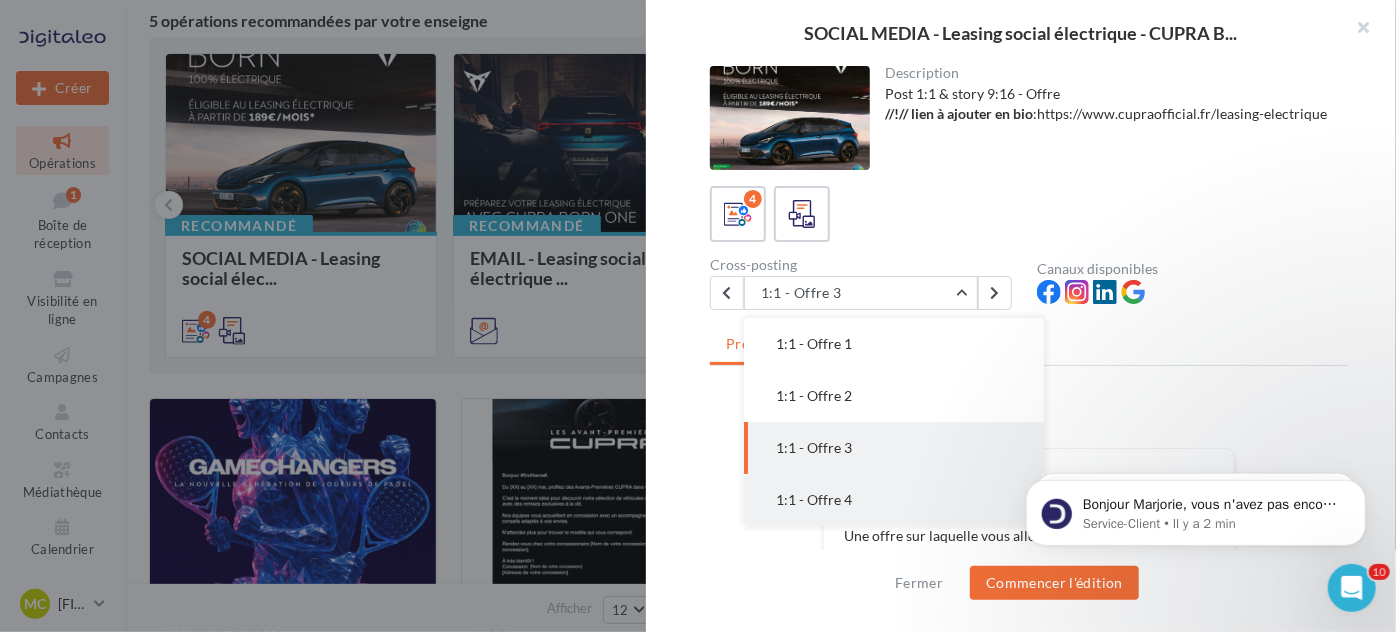click on "1:1 - Offre 4" at bounding box center (894, 500) 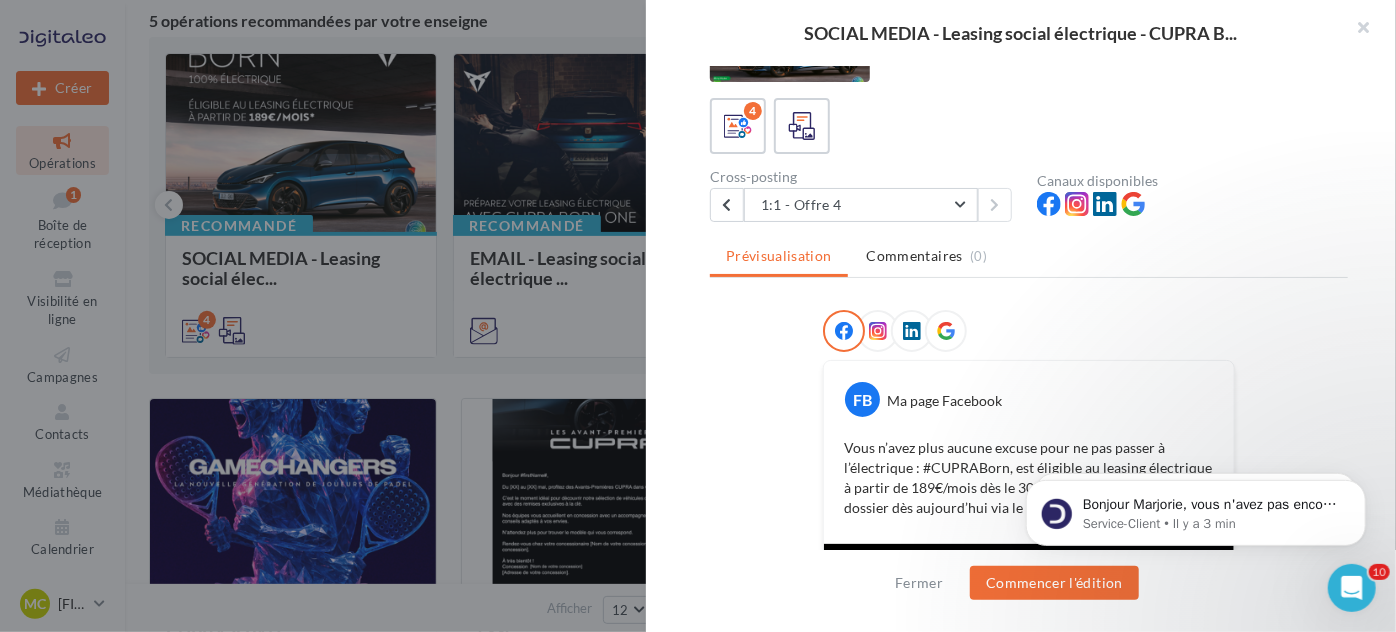 scroll, scrollTop: 0, scrollLeft: 0, axis: both 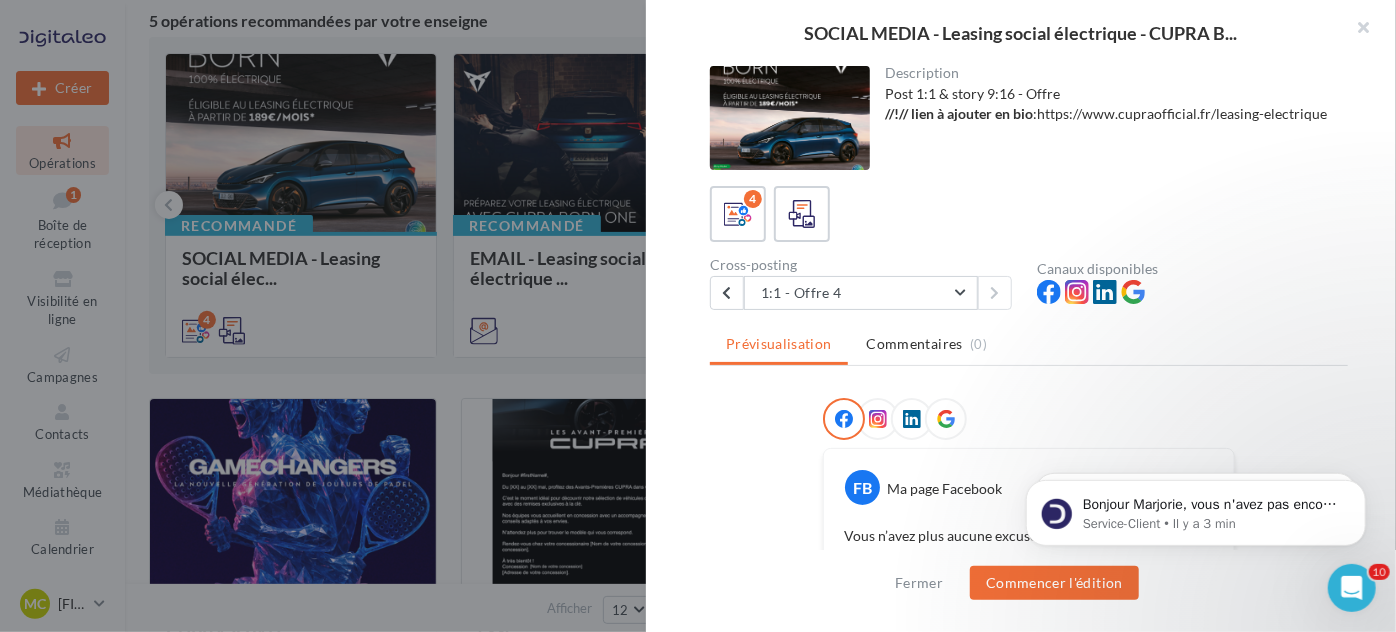 click at bounding box center [878, 419] 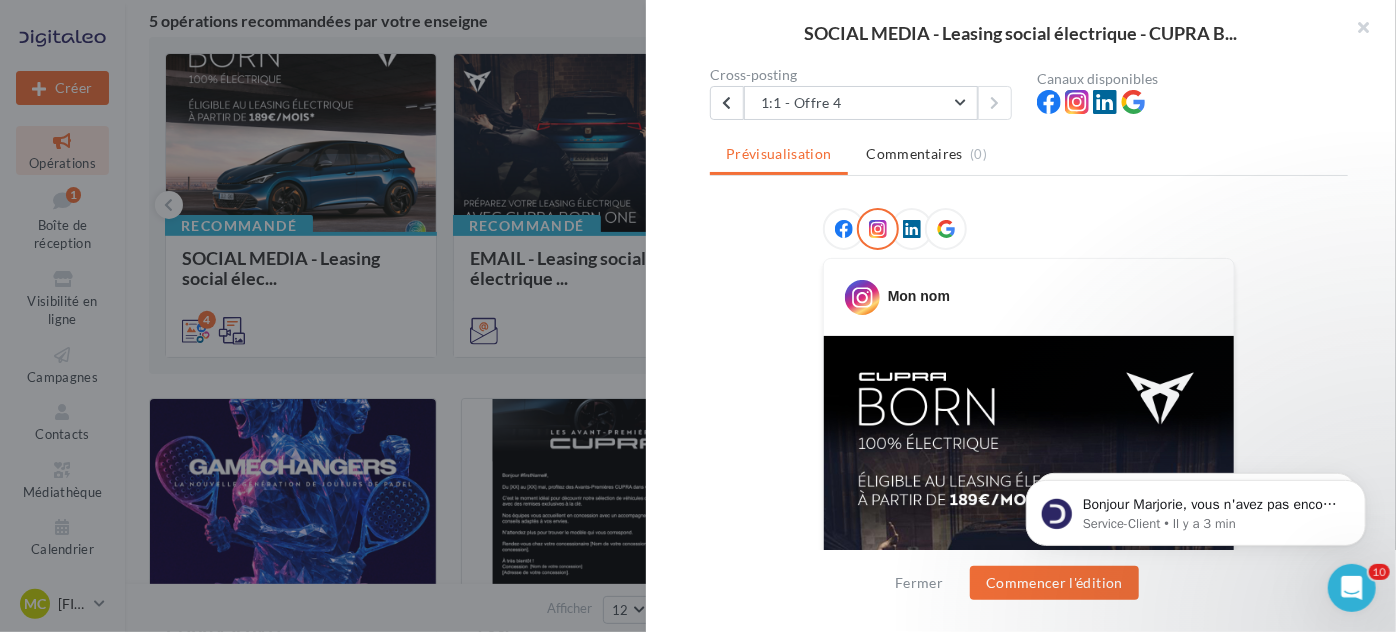 scroll, scrollTop: 0, scrollLeft: 0, axis: both 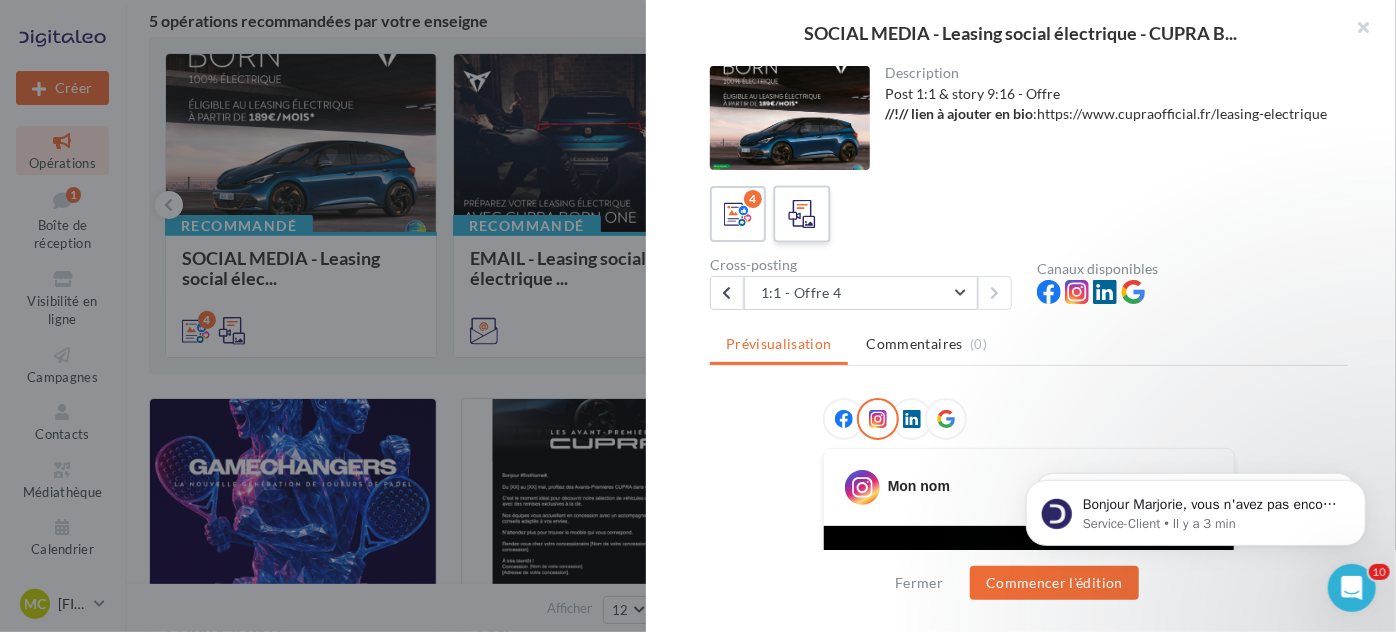 click at bounding box center [802, 214] 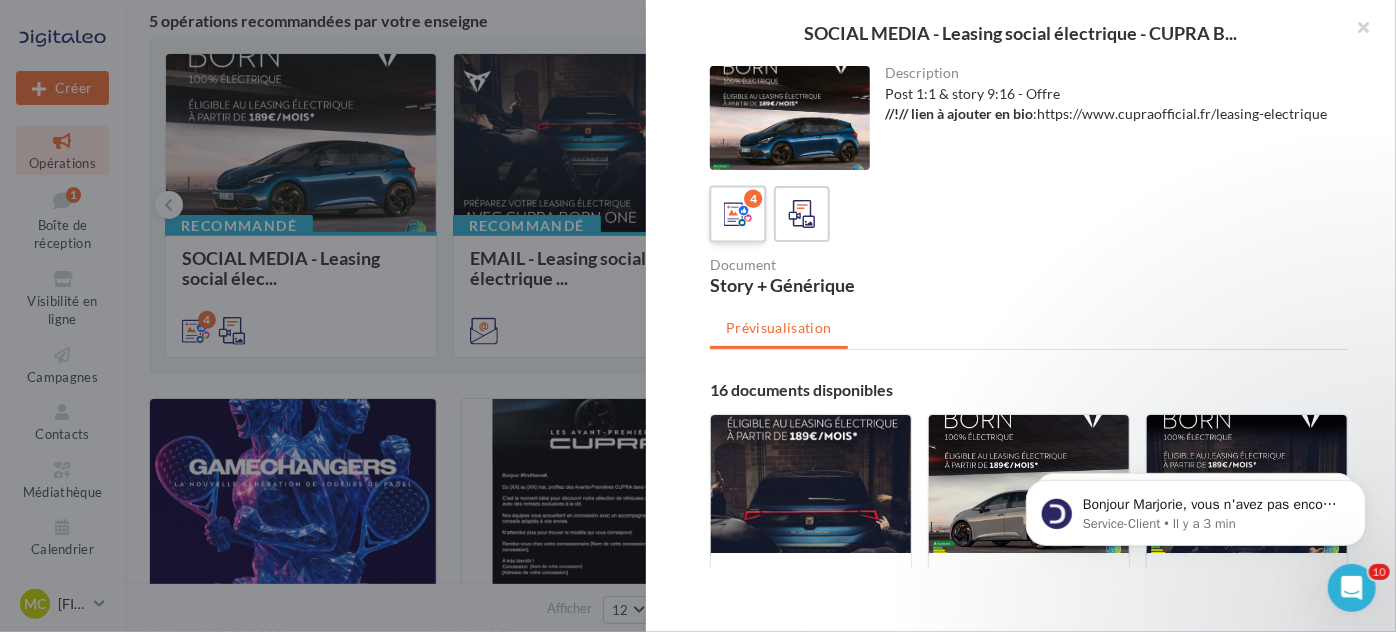 click on "4" at bounding box center (737, 213) 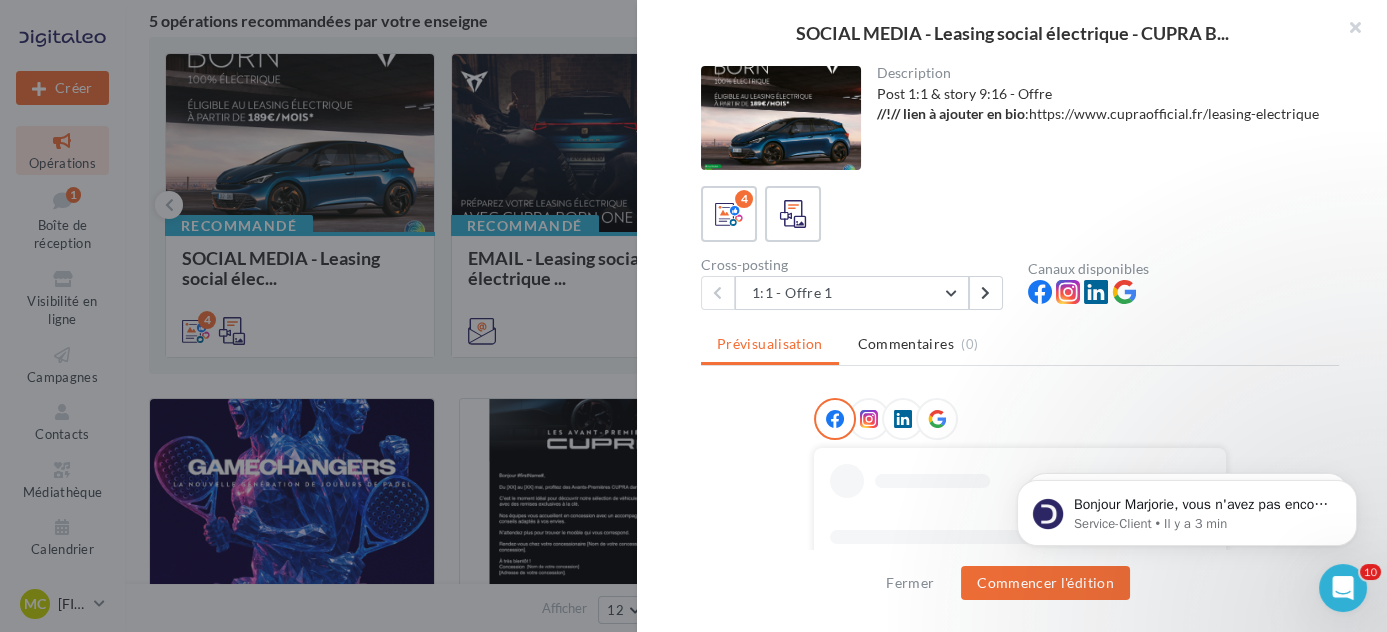 click on "SOCIAL MEDIA - Leasing social électrique - CUPRA B...
Description
Post 1:1 & story 9:16 - Offre
//!// lien à ajouter en bio  :  https://www.cupraofficial.fr/leasing-electrique             4
Cross-posting
1:1 - Offre 1
1:1 - Offre 1     1:1 - Offre 2     1:1 - Offre 3     1:1 - Offre 4
Canaux disponibles
Prévisualisation
Commentaires
(0)
La prévisualisation est non-contractuelle
Fermer
Commencer l'édition" at bounding box center [756, 1473] 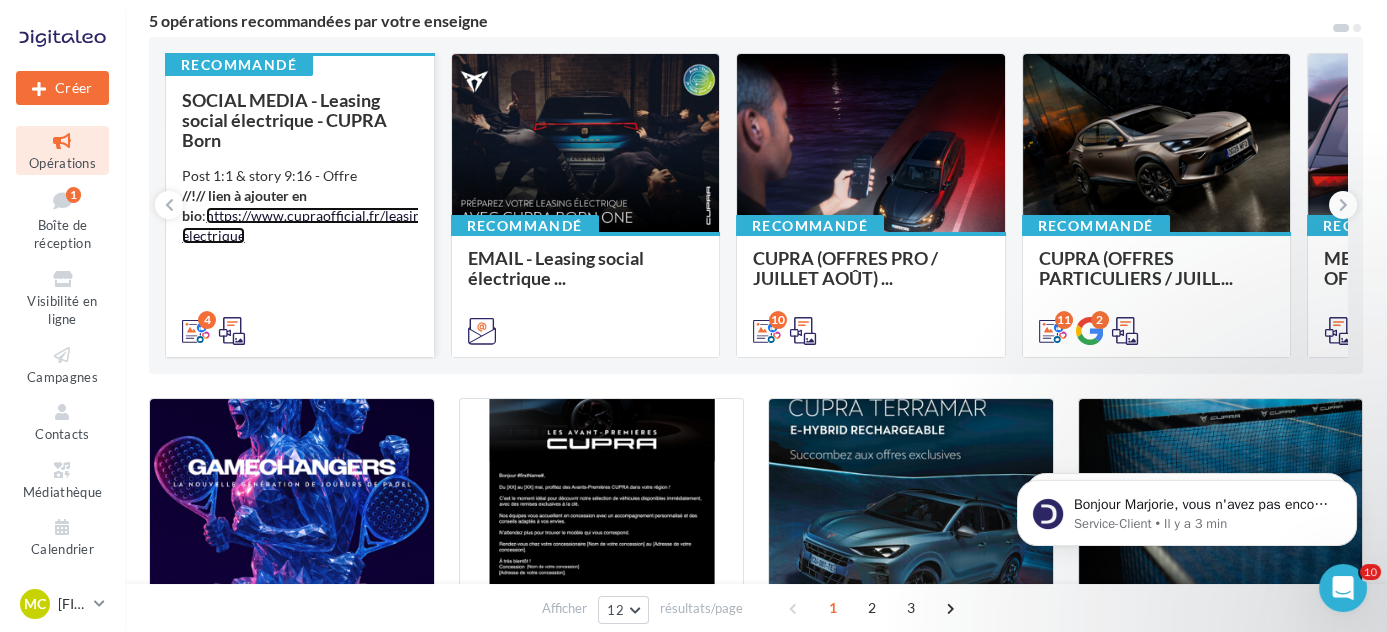 click on "https://www.cupraofficial.fr/leasing-electrique" at bounding box center (307, 225) 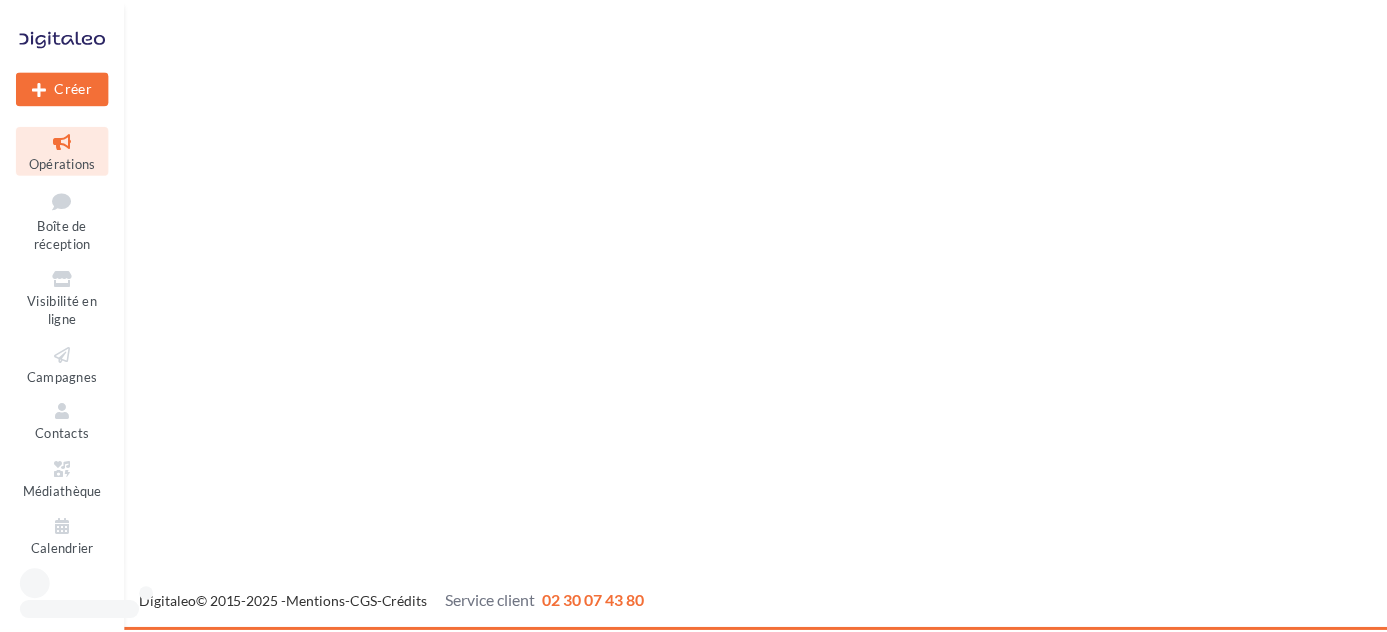 scroll, scrollTop: 0, scrollLeft: 0, axis: both 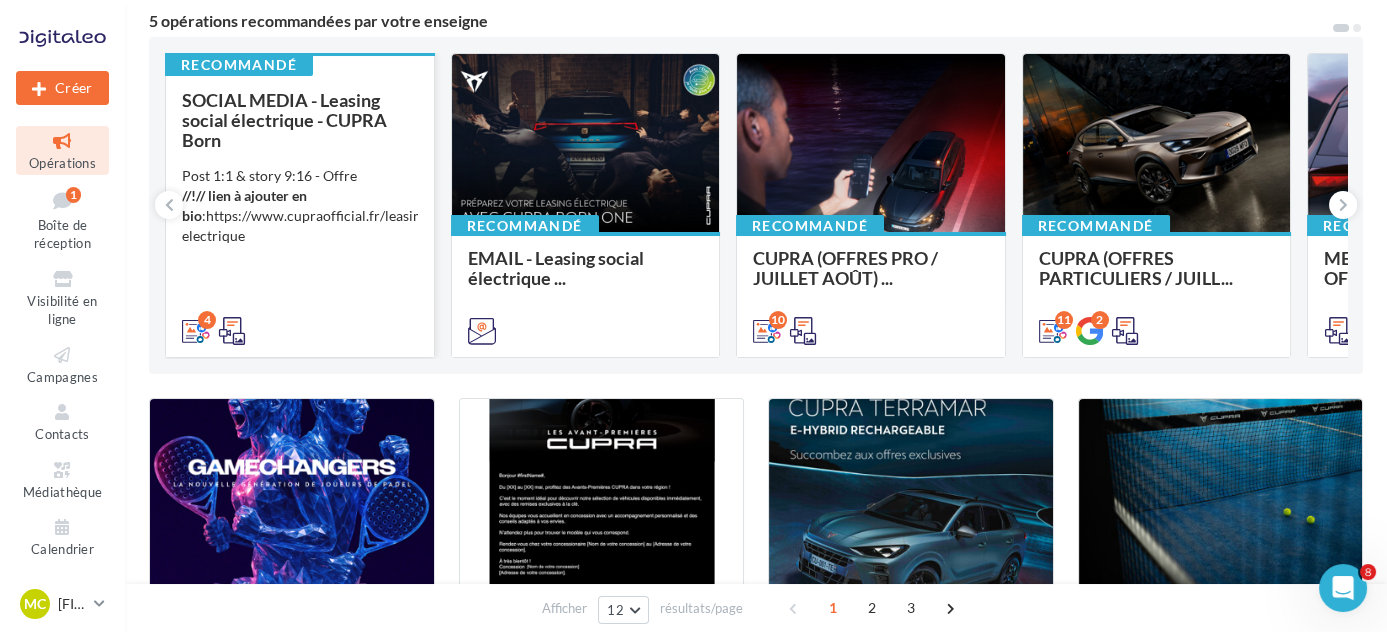 click on "SOCIAL MEDIA - Leasing social électrique - CUPRA Born" at bounding box center [284, 120] 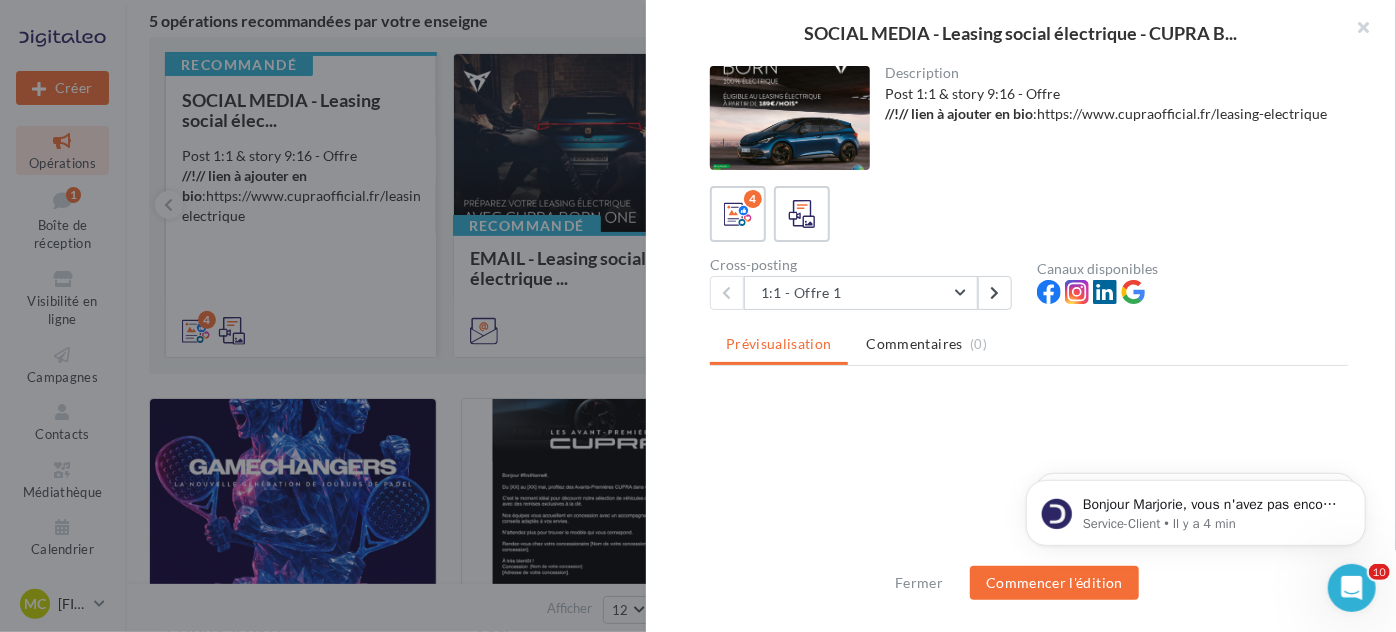 scroll, scrollTop: 0, scrollLeft: 0, axis: both 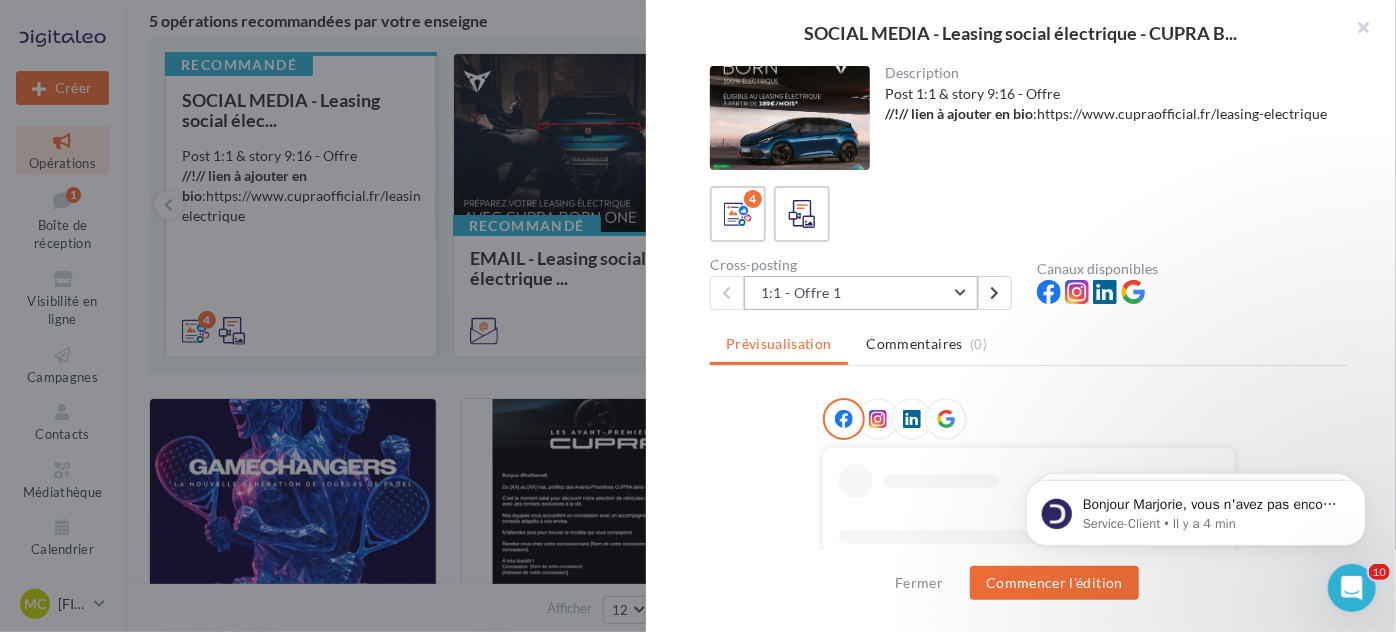 click on "1:1 - Offre 1" at bounding box center [861, 293] 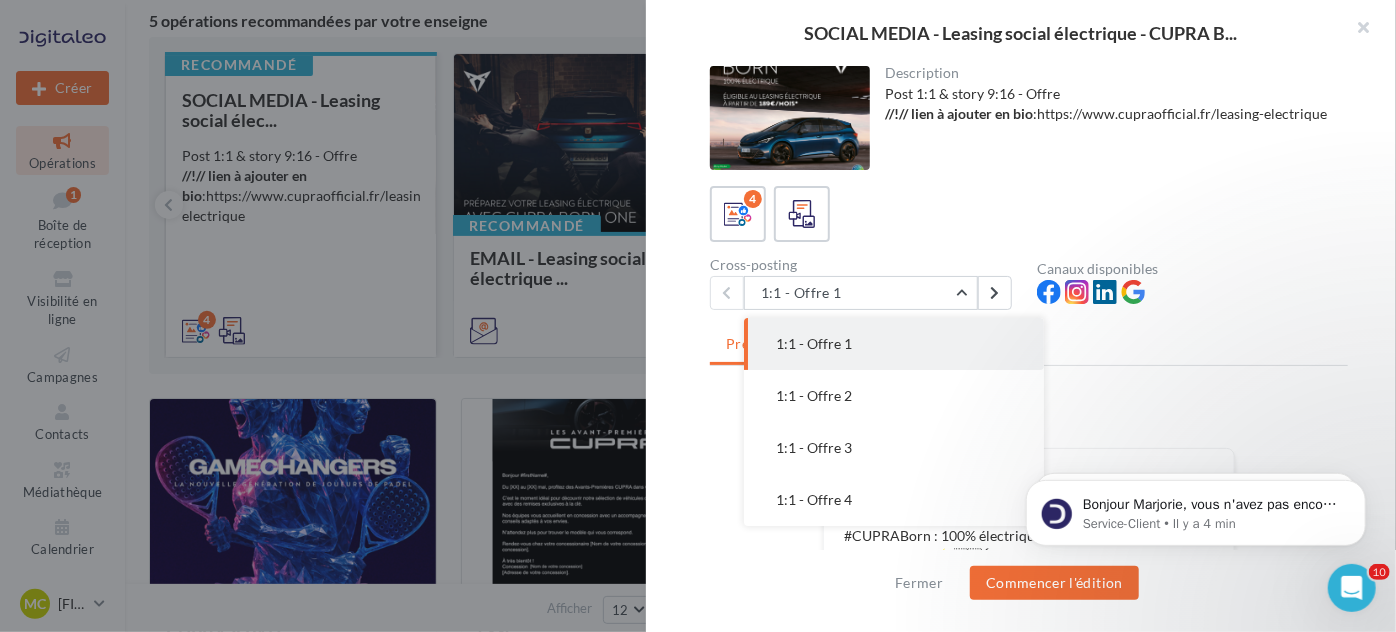 click on "1:1 - Offre 1" at bounding box center [894, 344] 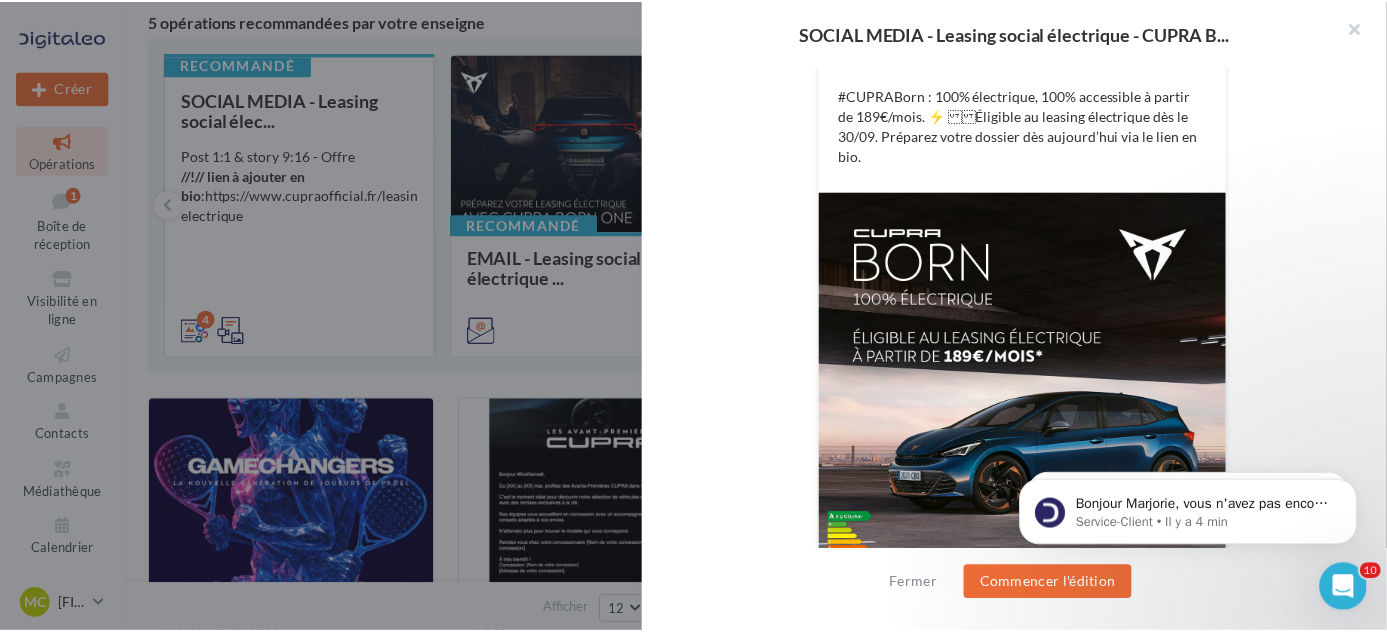 scroll, scrollTop: 478, scrollLeft: 0, axis: vertical 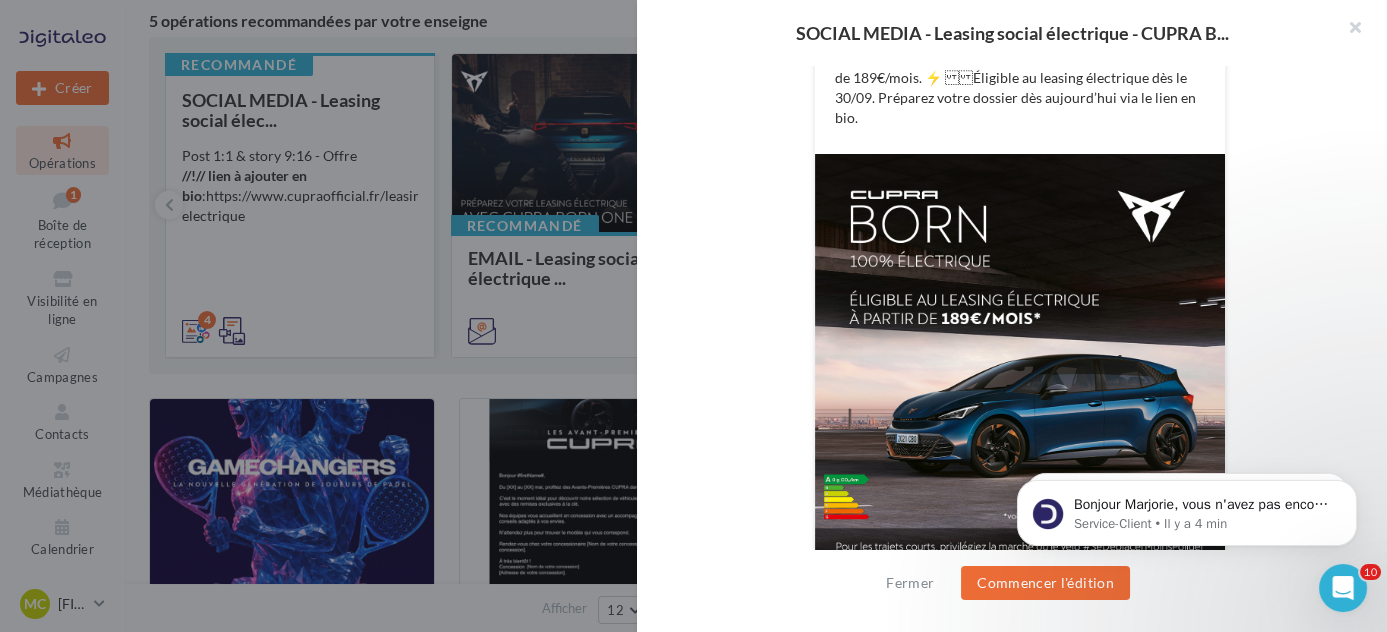 click on "SOCIAL MEDIA - Leasing social électrique - CUPRA B...
Description
Post 1:1 & story 9:16 - Offre
//!// lien à ajouter en bio  :  https://www.cupraofficial.fr/leasing-electrique             4
Cross-posting
1:1 - Offre 1
1:1 - Offre 1     1:1 - Offre 2     1:1 - Offre 3     1:1 - Offre 4
Canaux disponibles
Prévisualisation
Commentaires
(0)
FB
Ma page Facebook
La prévisualisation est non-contractuelle" at bounding box center (756, 1473) 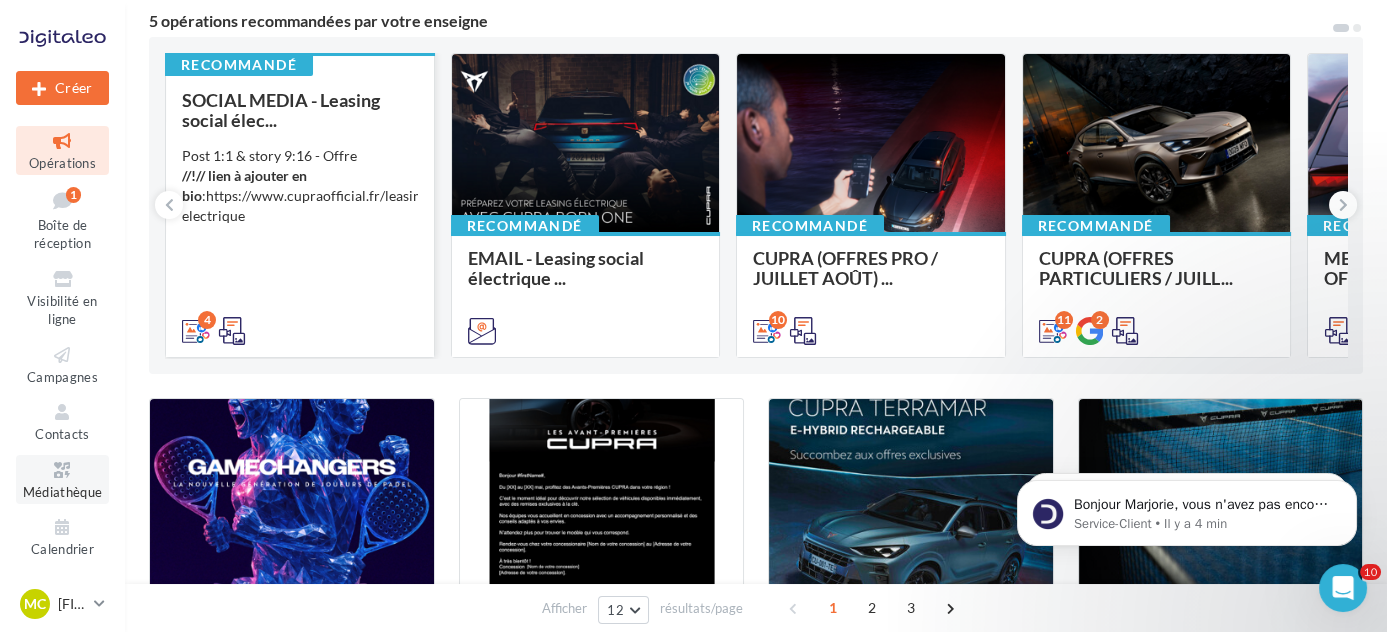 click at bounding box center (62, 470) 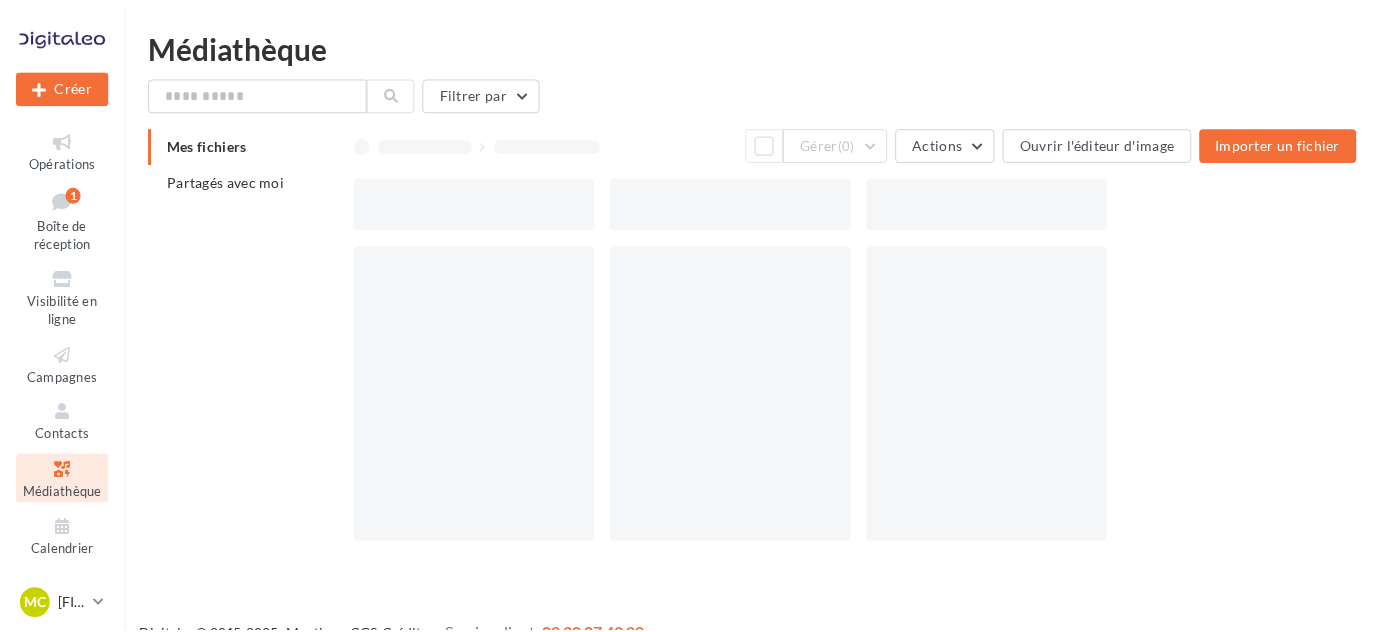 scroll, scrollTop: 0, scrollLeft: 0, axis: both 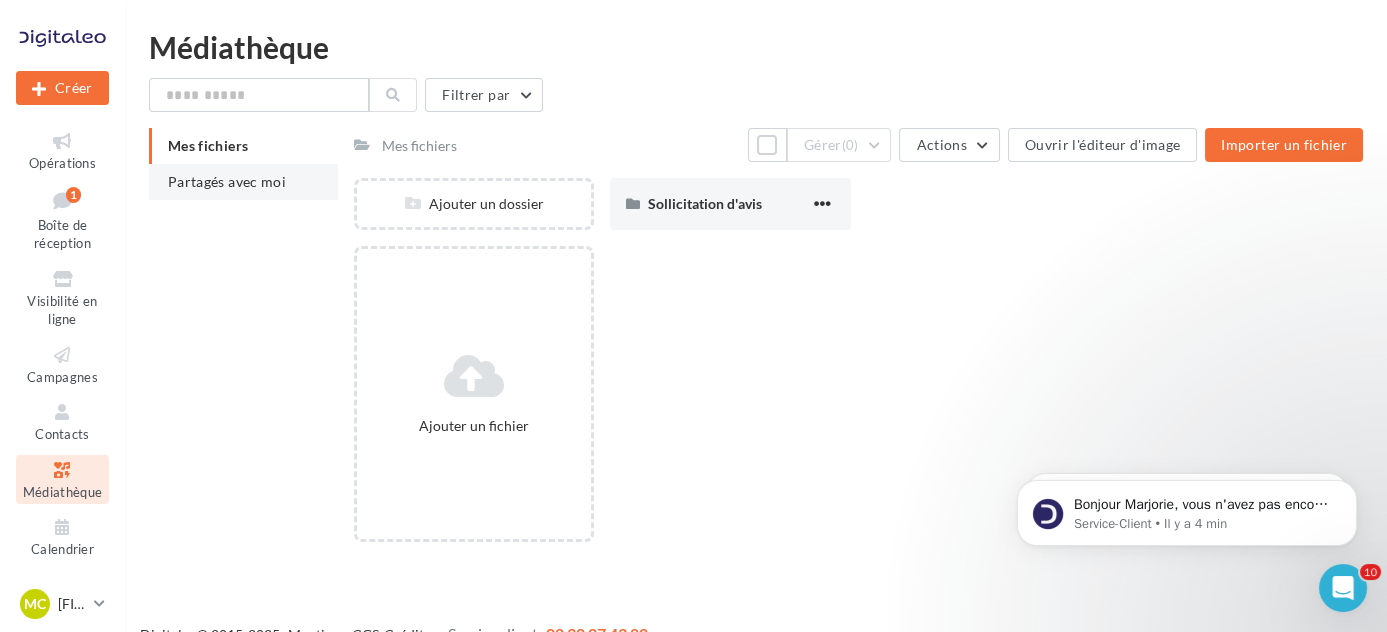 click on "Partagés avec moi" at bounding box center (227, 181) 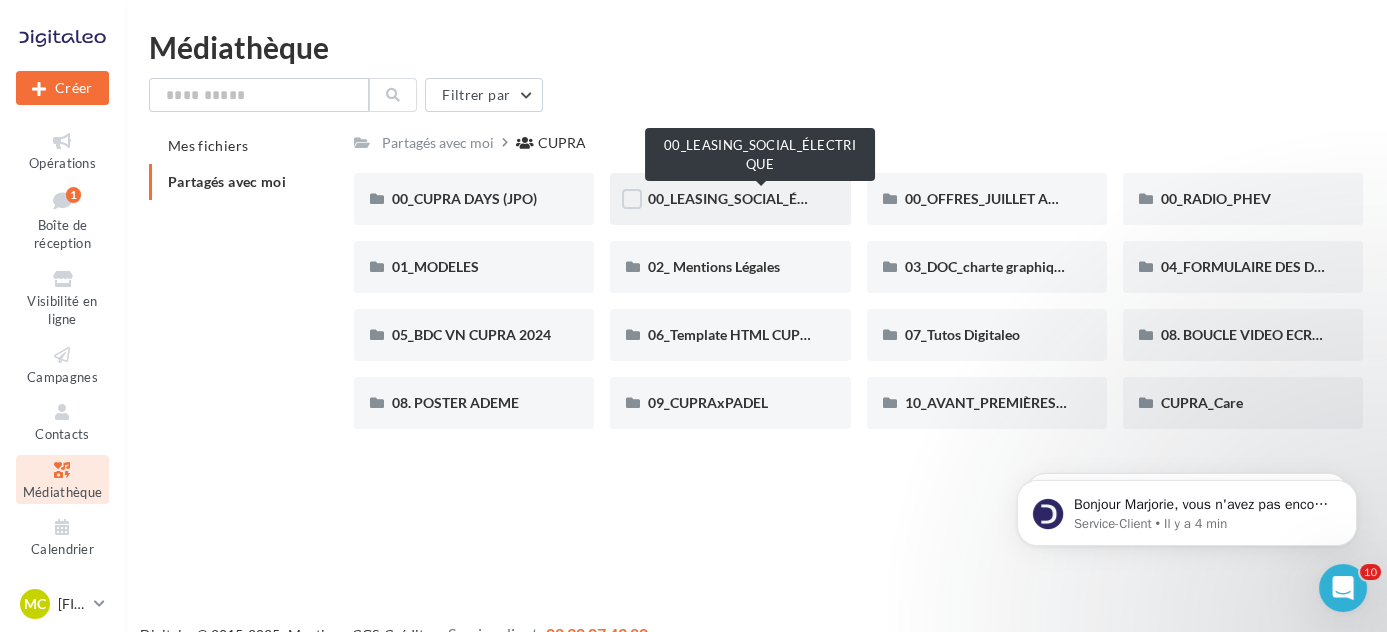 click on "00_LEASING_SOCIAL_ÉLECTRIQUE" at bounding box center (759, 198) 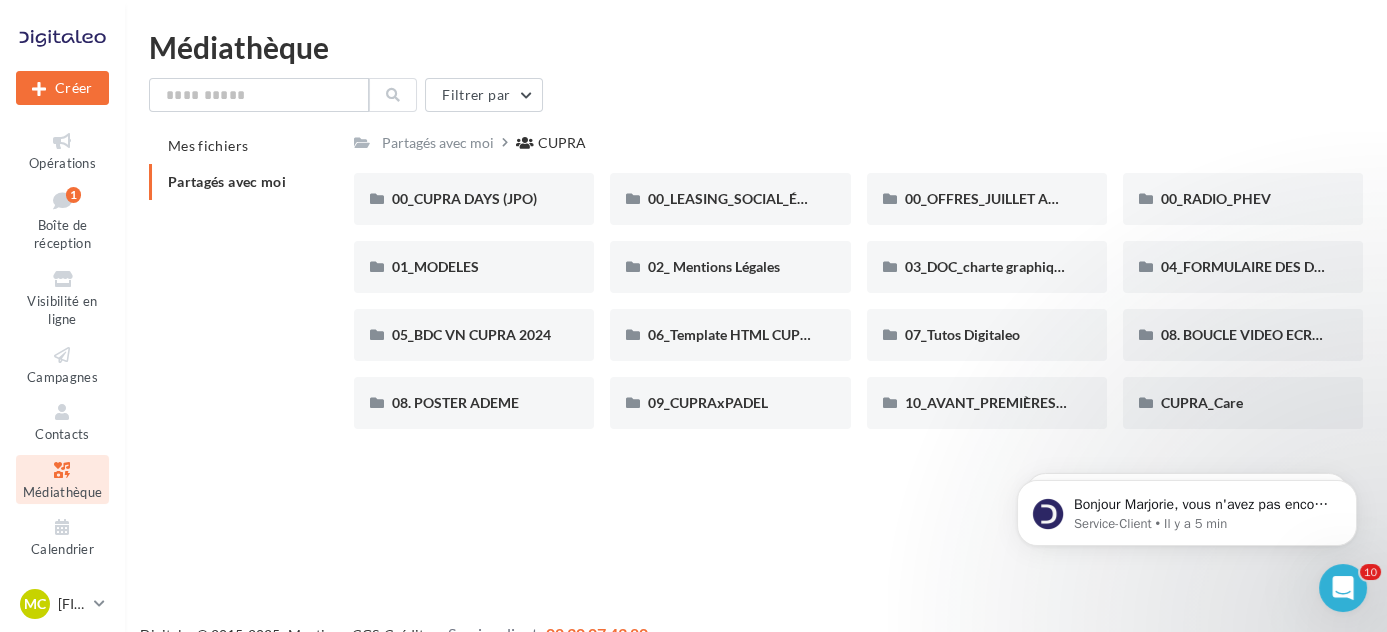 click on "Filtrer par" at bounding box center [756, 95] 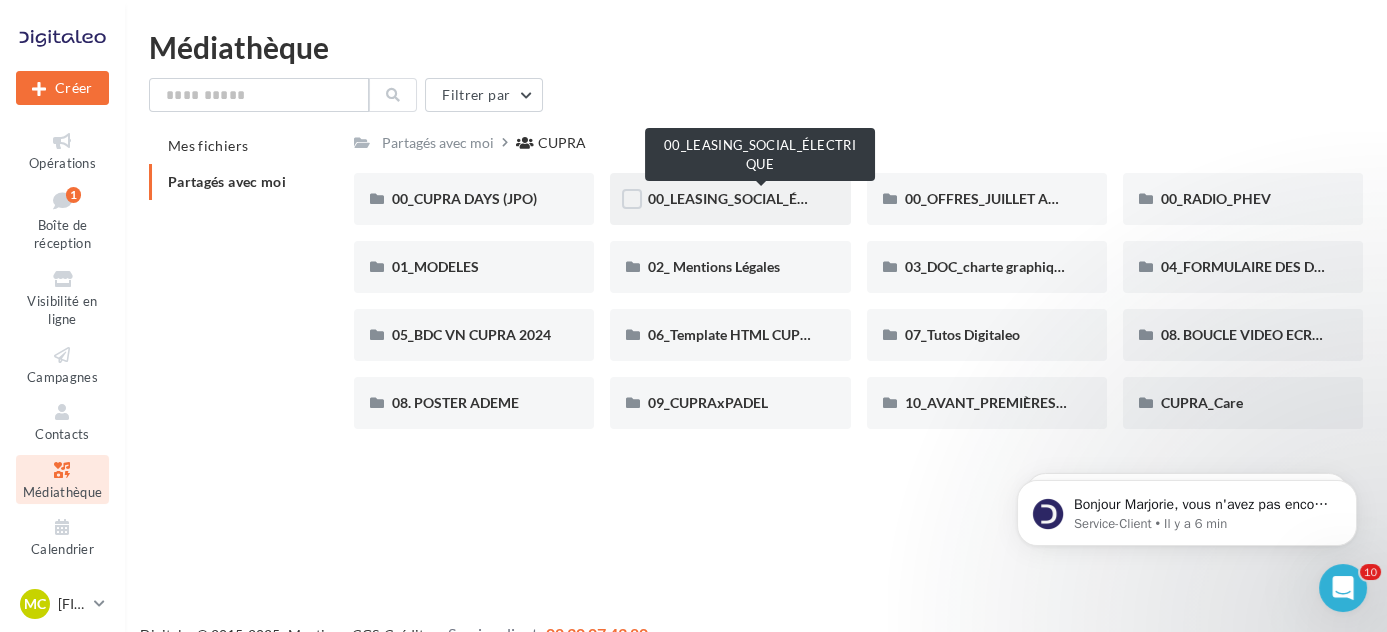 click on "00_LEASING_SOCIAL_ÉLECTRIQUE" at bounding box center (759, 198) 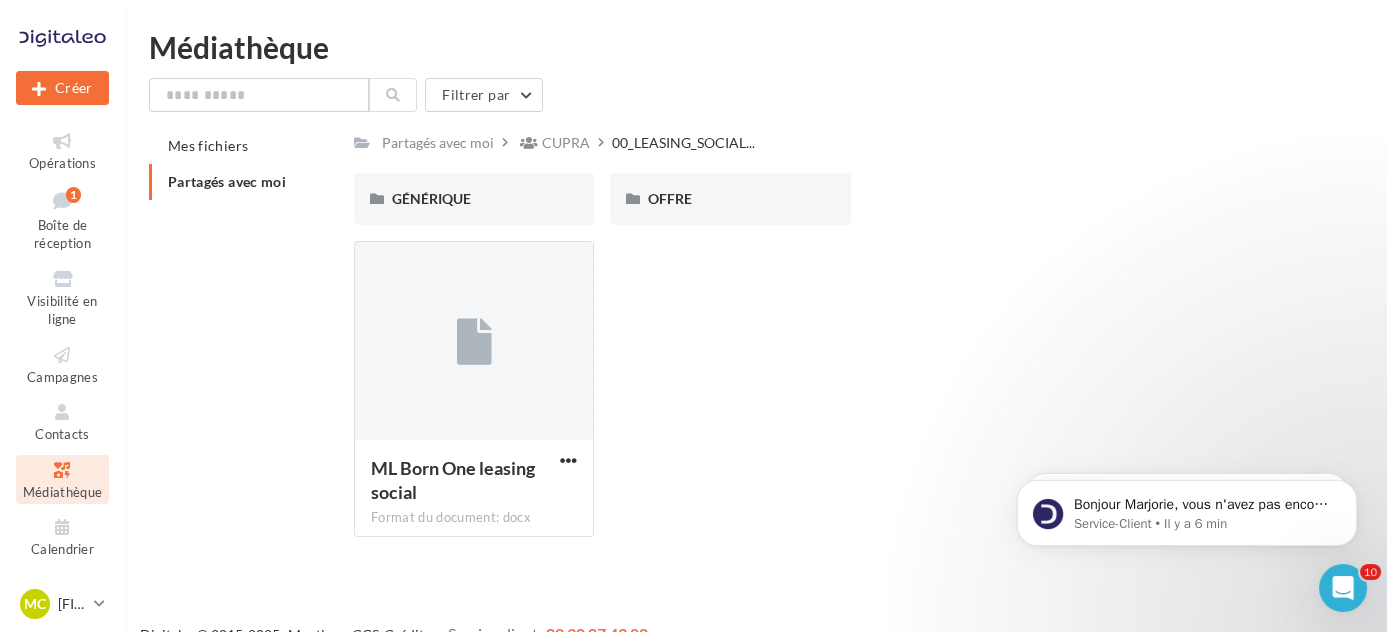 click on "OFFRE" at bounding box center (730, 199) 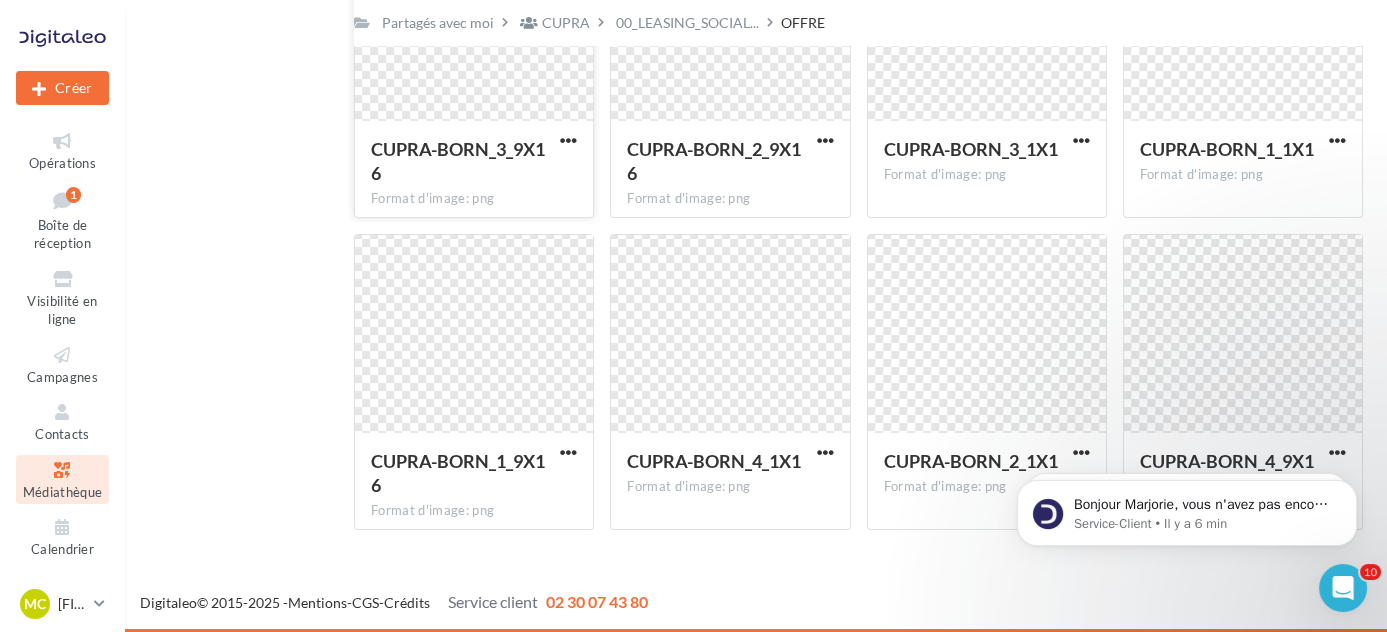 scroll, scrollTop: 0, scrollLeft: 0, axis: both 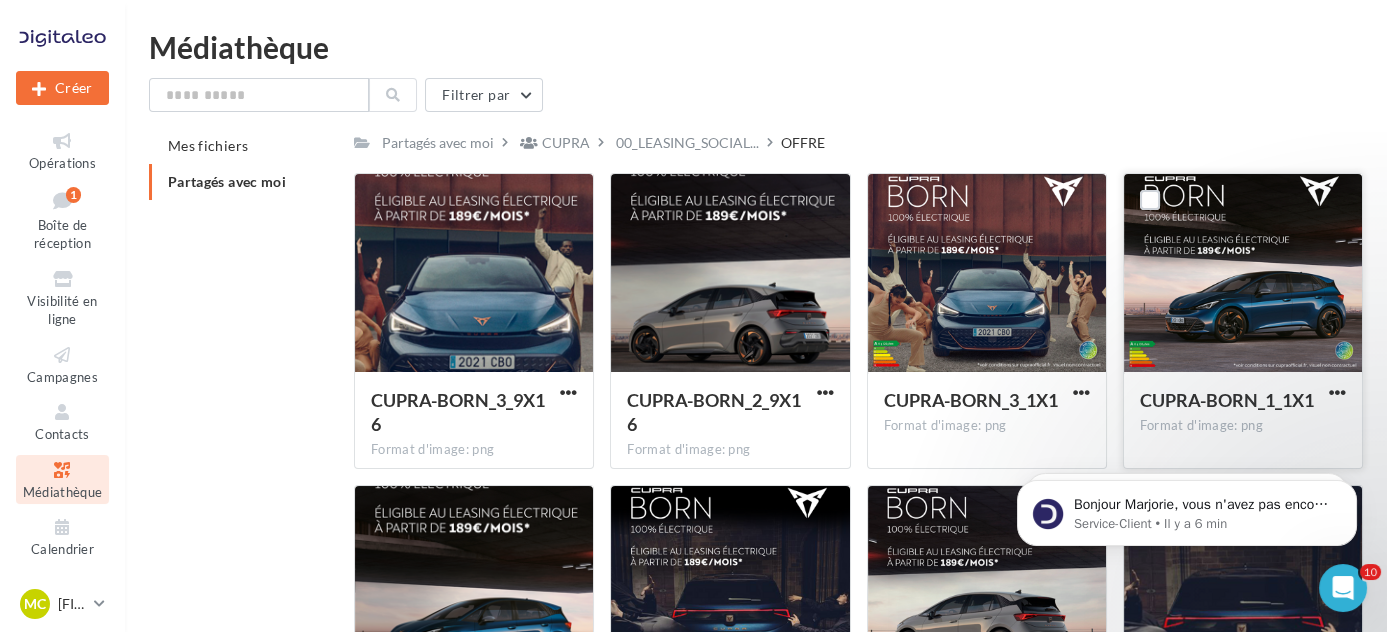 click at bounding box center (1243, 274) 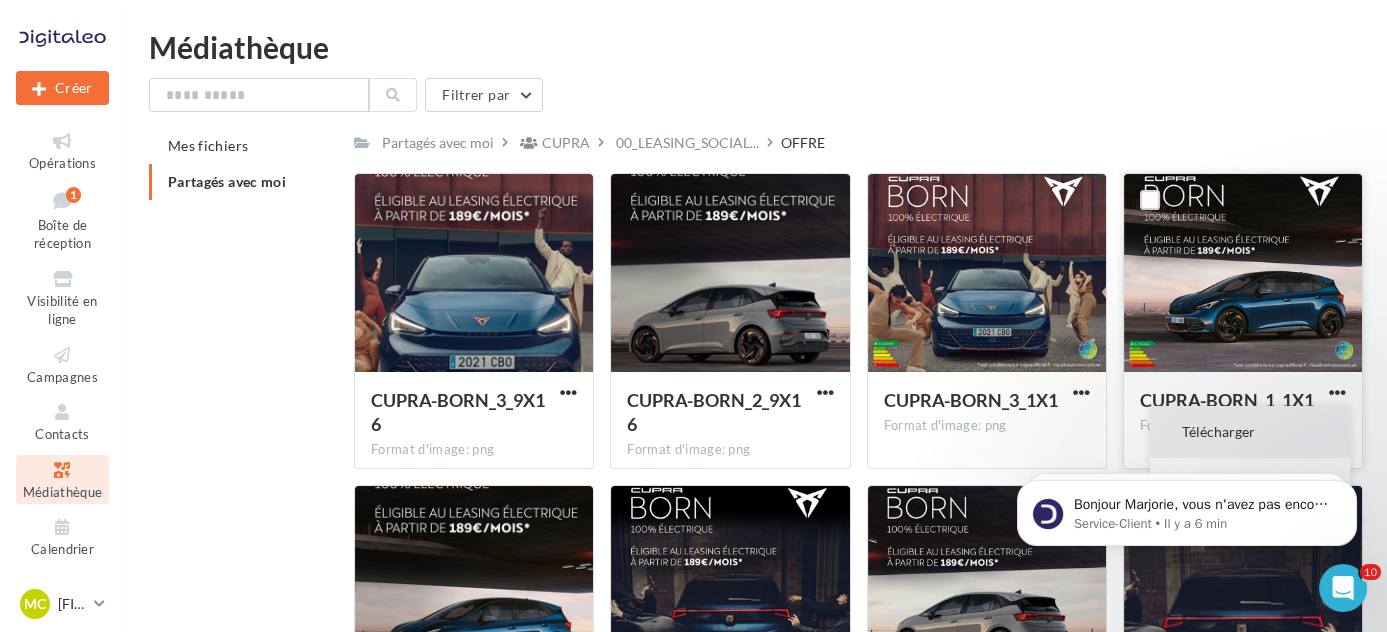 click on "Télécharger" at bounding box center (1250, 432) 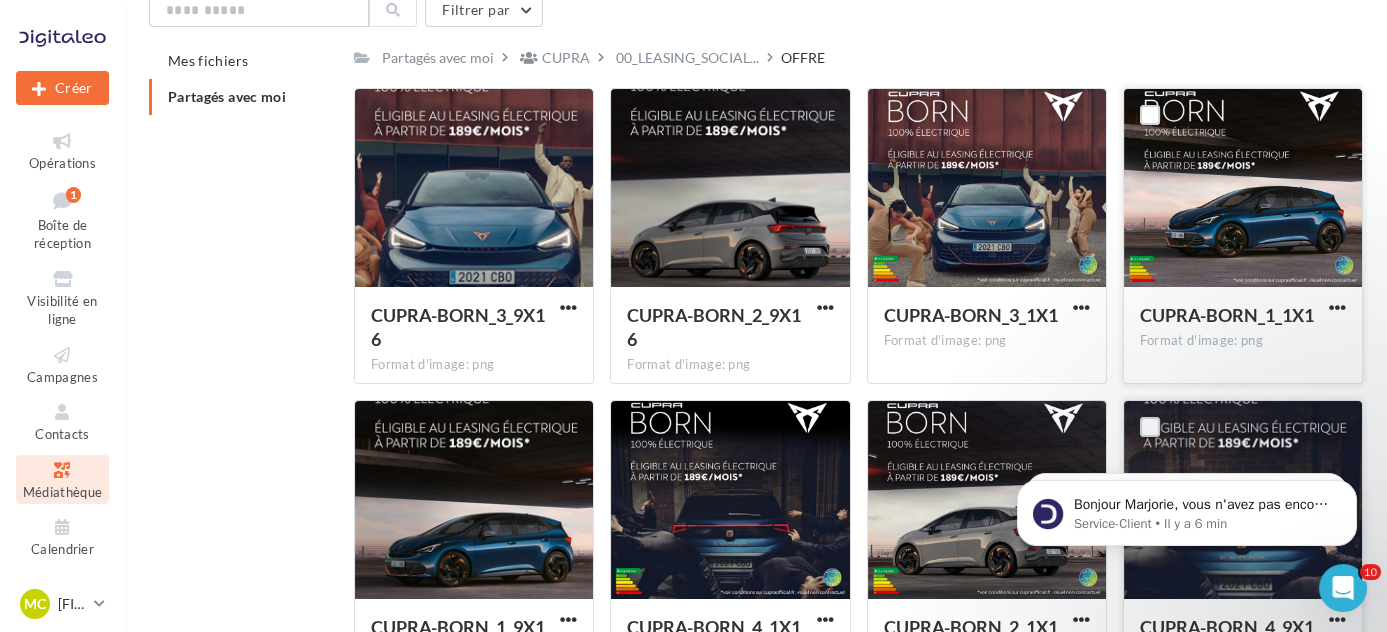 scroll, scrollTop: 0, scrollLeft: 0, axis: both 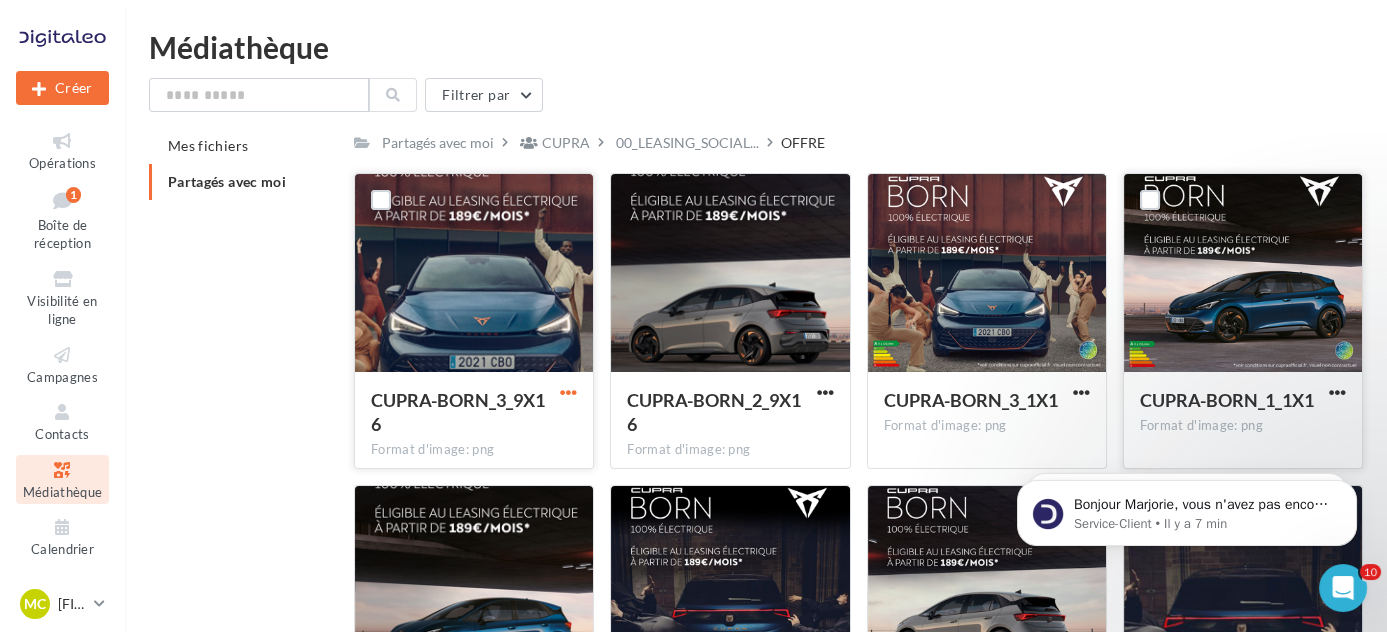 click at bounding box center [568, 392] 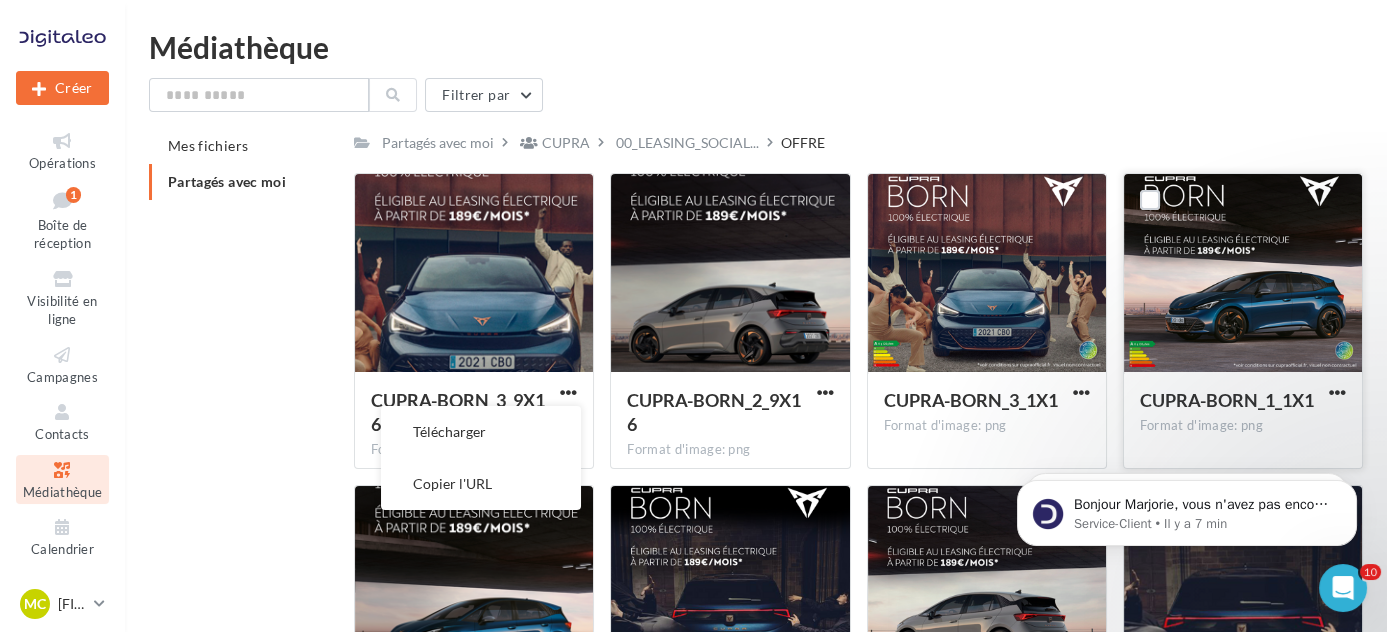 click on "Mes fichiers
Partagés avec moi
Partagés avec moi              CUPRA        00_LEASING_SOCIAL...         OFFRE                   C           Partagé par  CUPRA
CUPRA-BORN_3_9X16  Format d'image: png           Télécharger       Copier l'URL               CUPRA-BORN_3_9X16
CUPRA-BORN_2_9X16  Format d'image: png                   CUPRA-BORN_2_9X16
CUPRA-BORN_3_1X1  Format d'image: png                   CUPRA-BORN_3_1X1
CUPRA-BORN_1_1X1  Format d'image: png                   CUPRA-BORN_1_1X1
CUPRA-BORN_1_9X16  Format d'image: png                   CUPRA-BORN_1_9X16                          CUPRA-BORN_4_1X1" at bounding box center [764, 462] 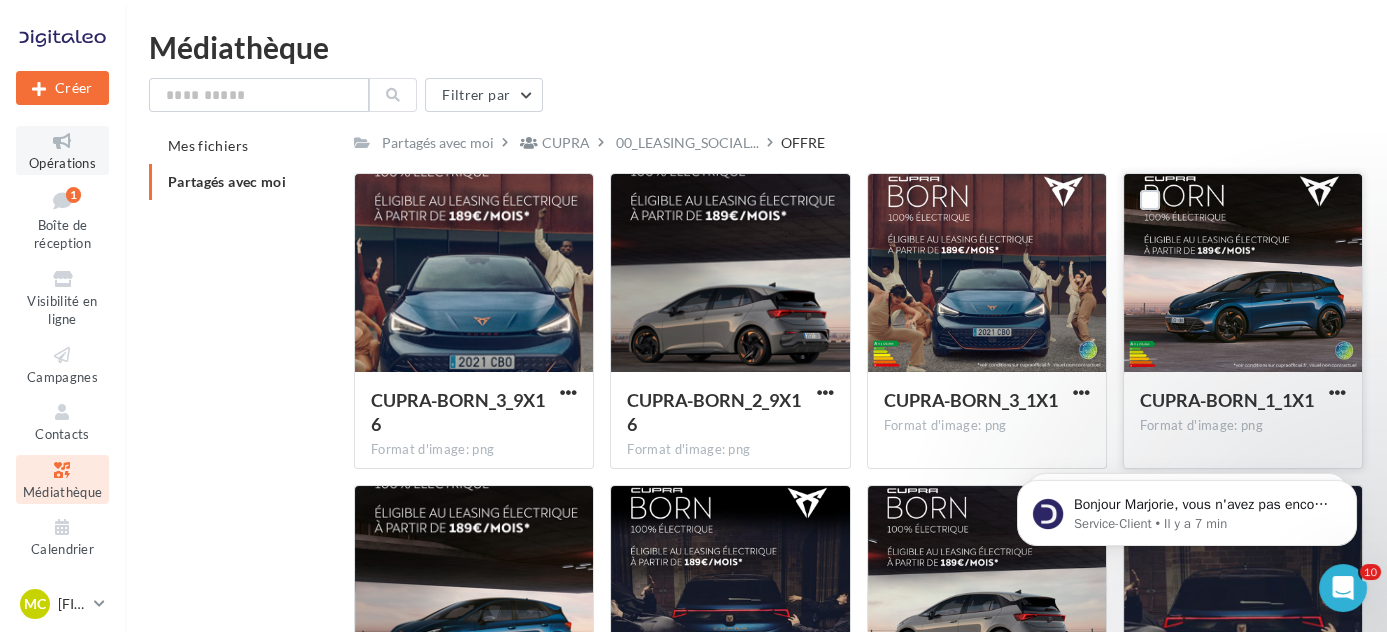 click at bounding box center [62, 141] 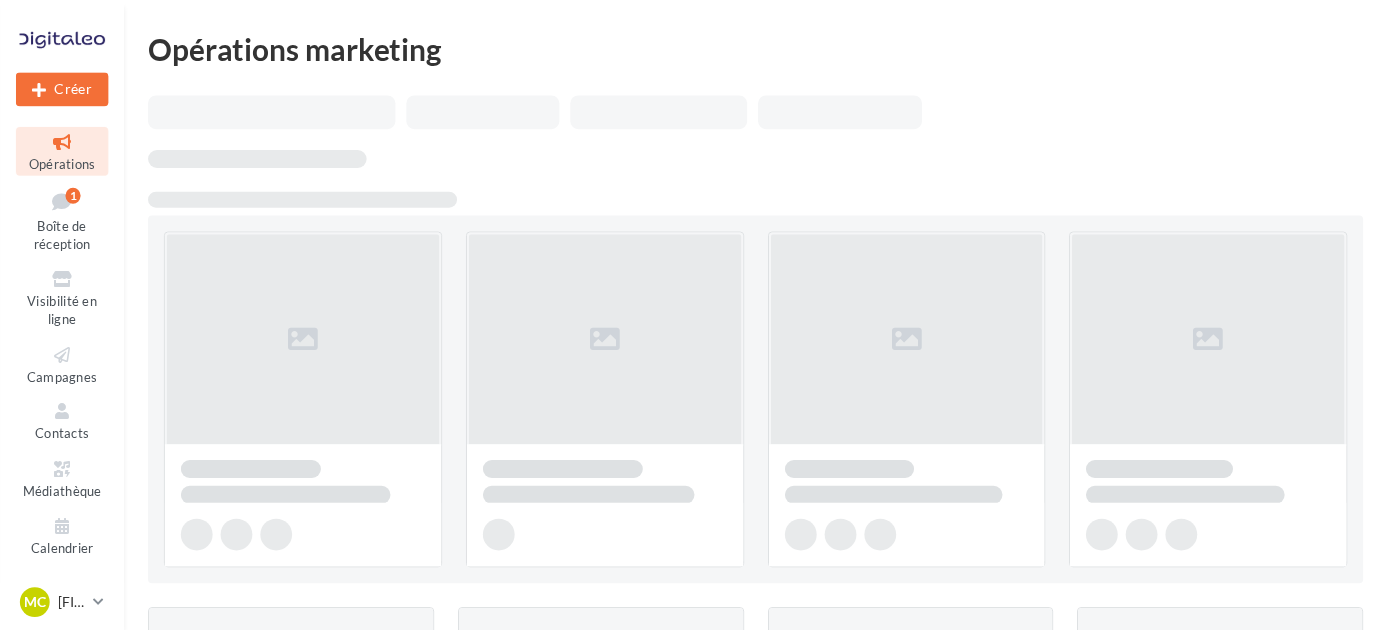scroll, scrollTop: 0, scrollLeft: 0, axis: both 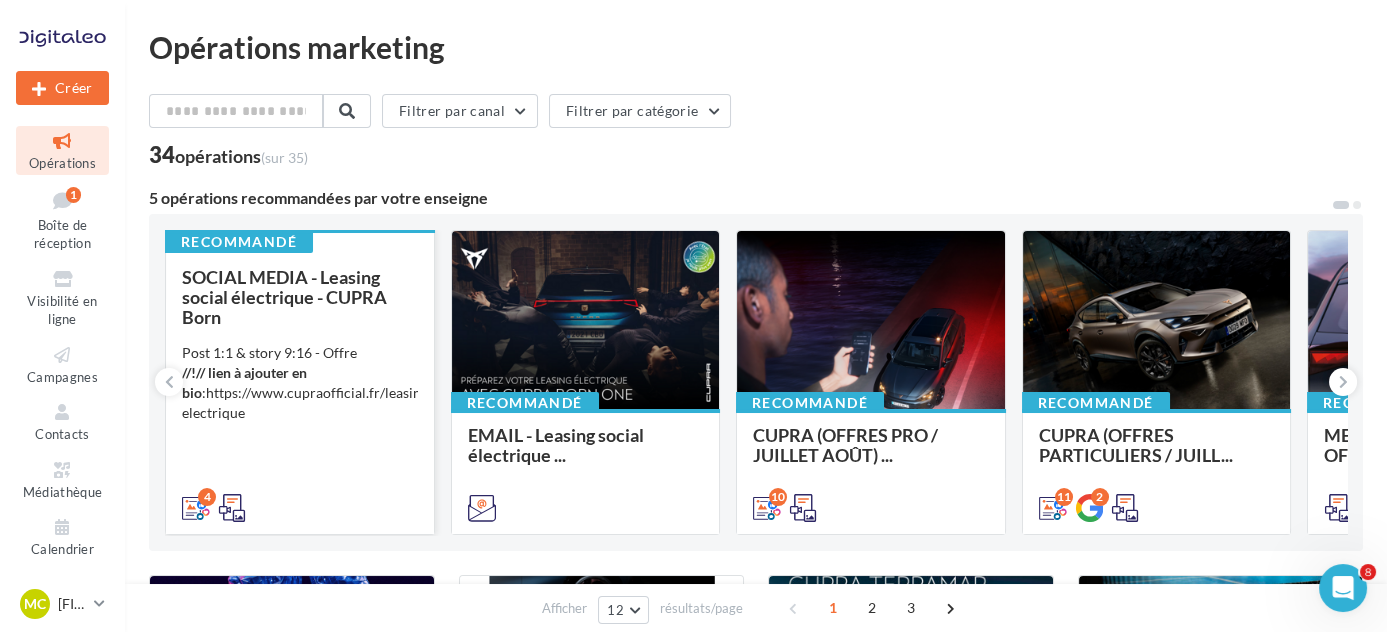 click on "//!// lien à ajouter en bio" at bounding box center [244, 382] 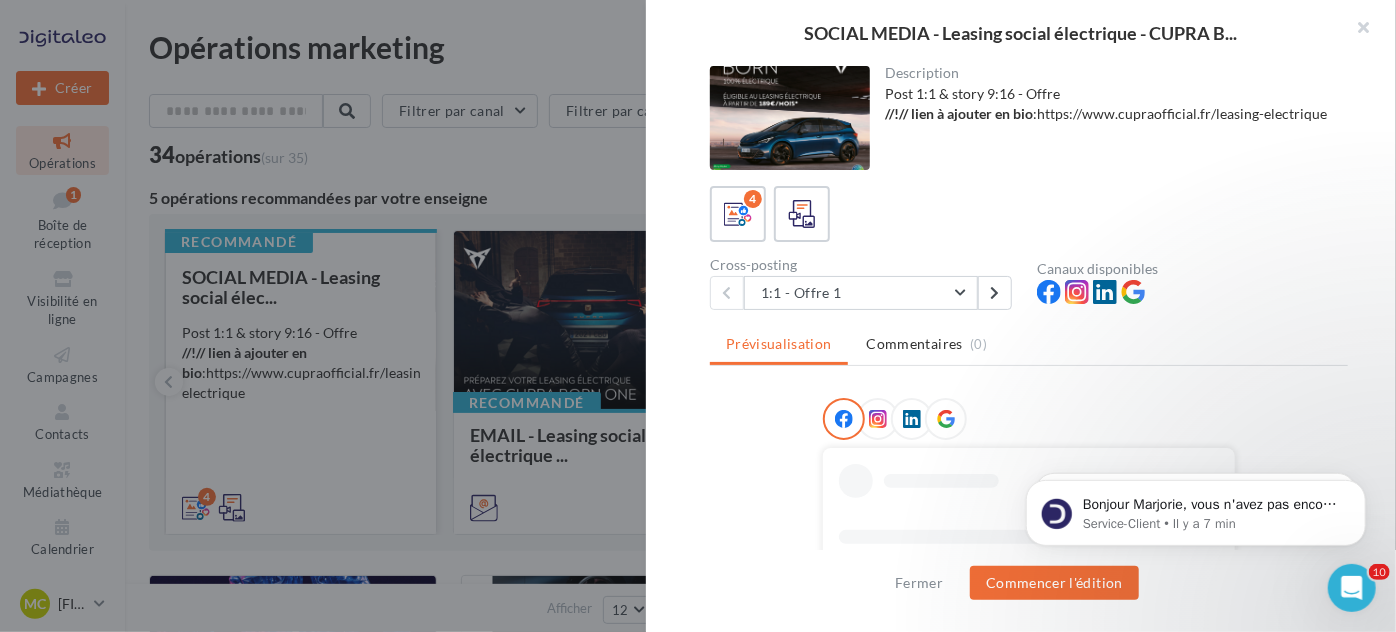 scroll, scrollTop: 0, scrollLeft: 0, axis: both 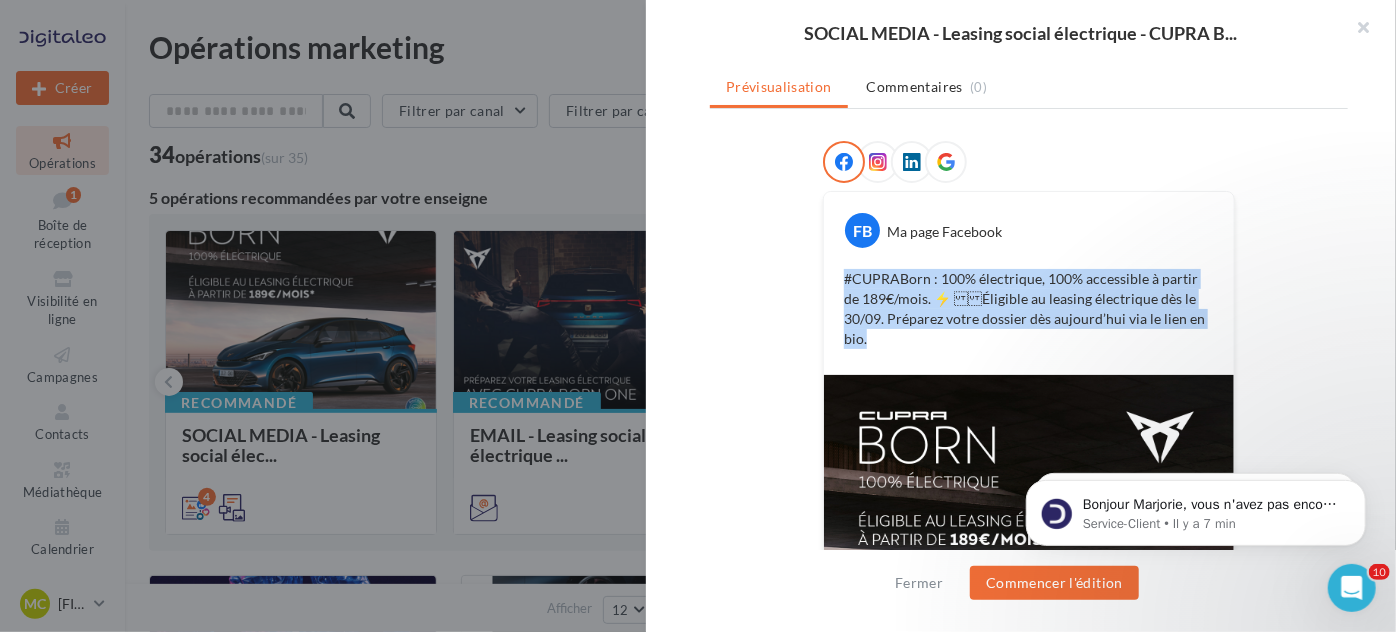 drag, startPoint x: 831, startPoint y: 261, endPoint x: 1221, endPoint y: 321, distance: 394.58838 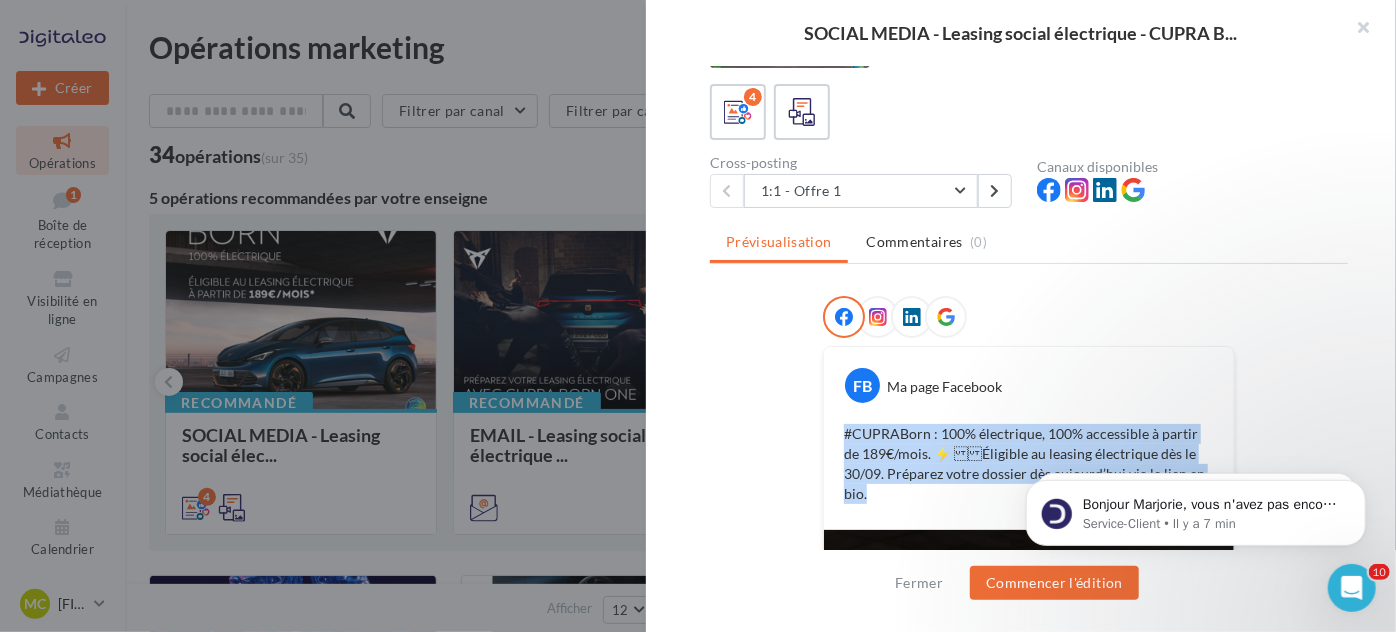 scroll, scrollTop: 0, scrollLeft: 0, axis: both 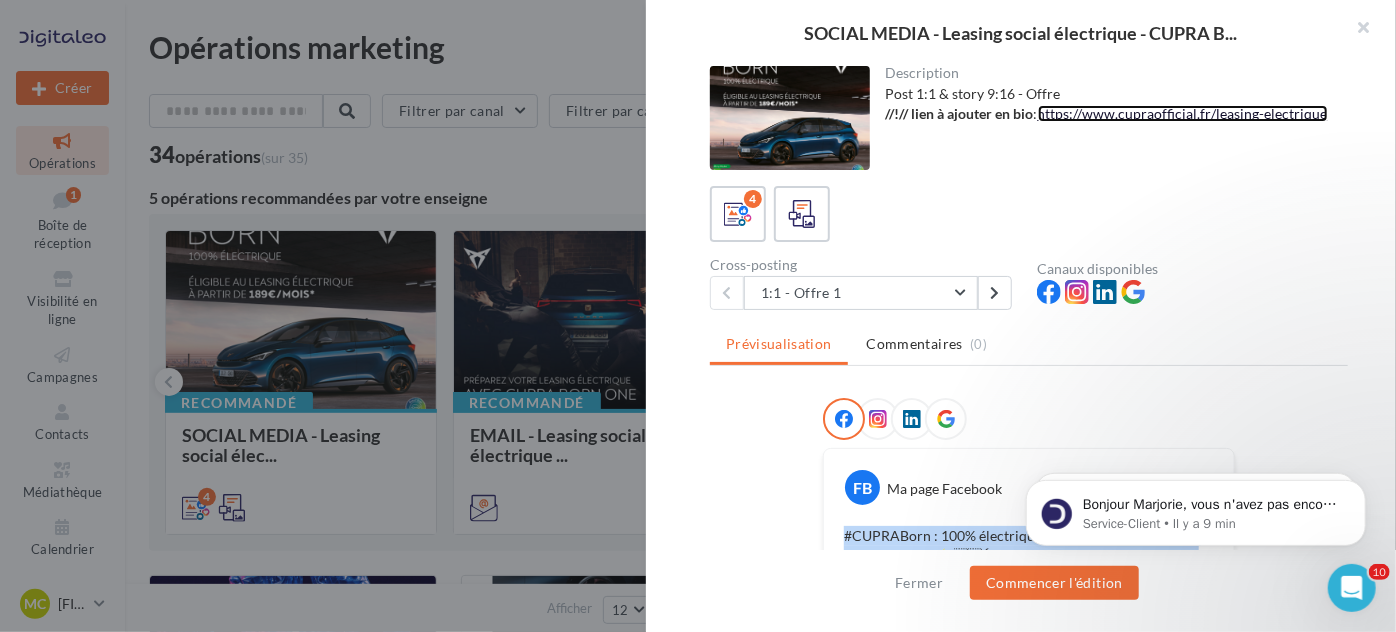 click on "https://www.cupraofficial.fr/leasing-electrique" at bounding box center [1183, 113] 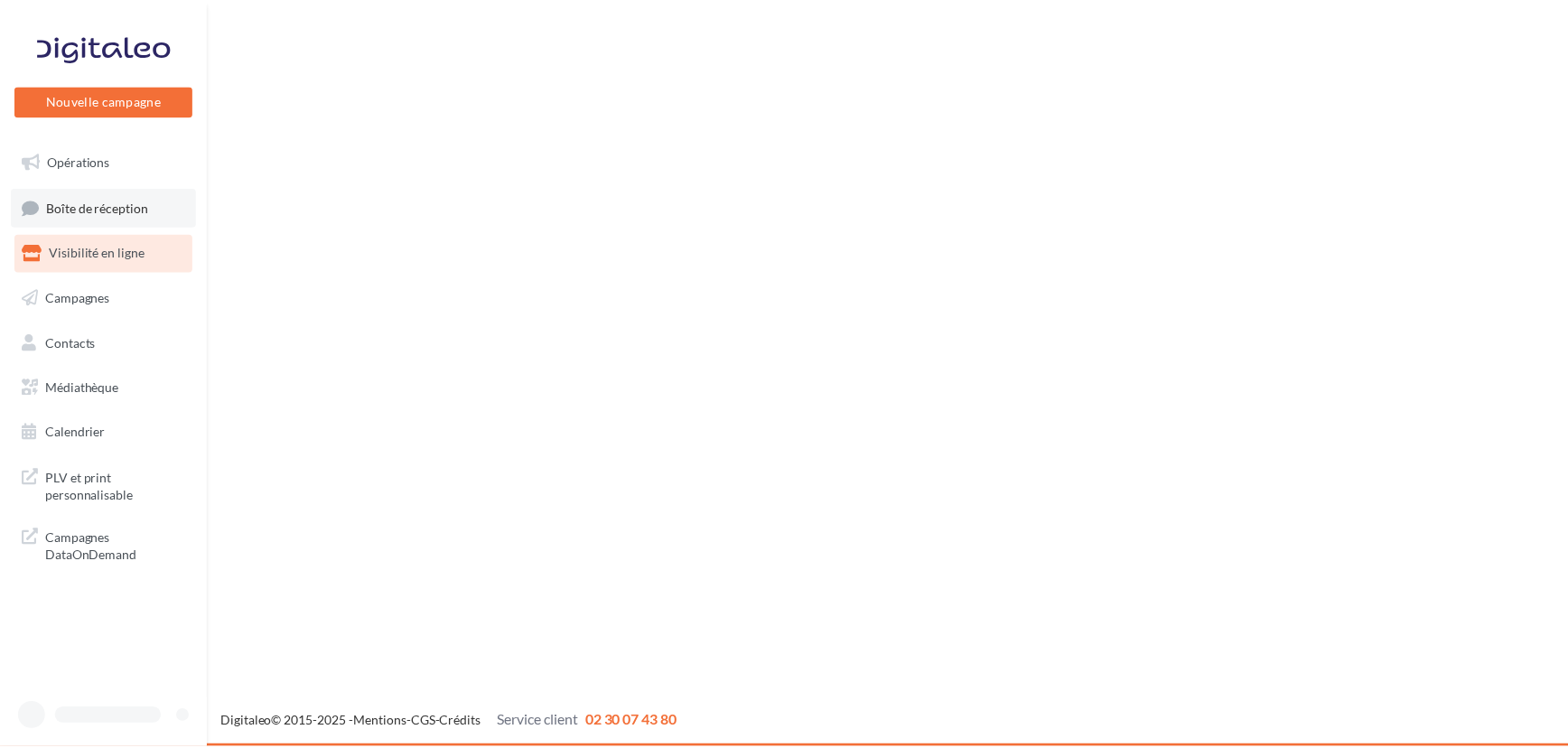 scroll, scrollTop: 0, scrollLeft: 0, axis: both 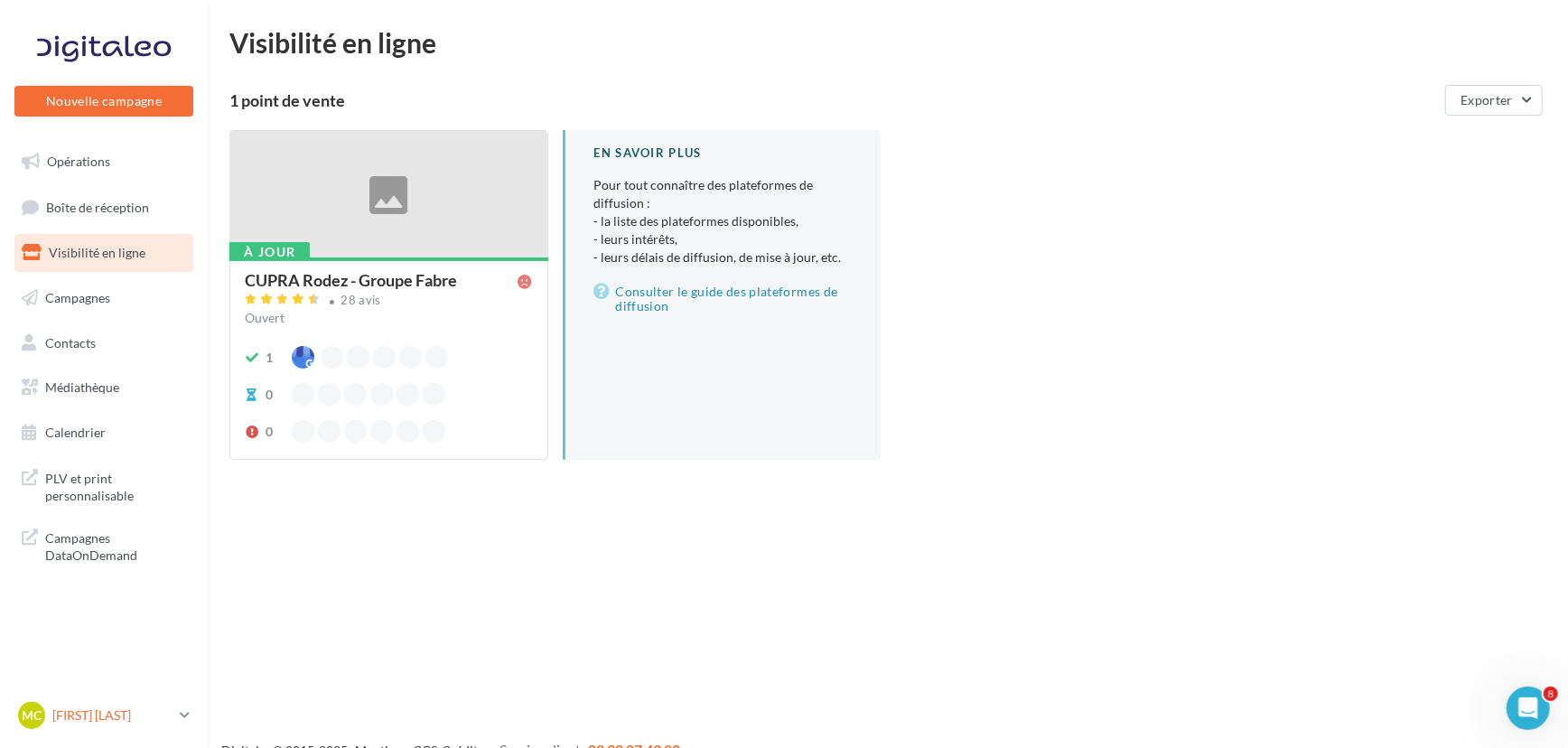 click on "[FIRST] [LAST]" at bounding box center [112, 715] 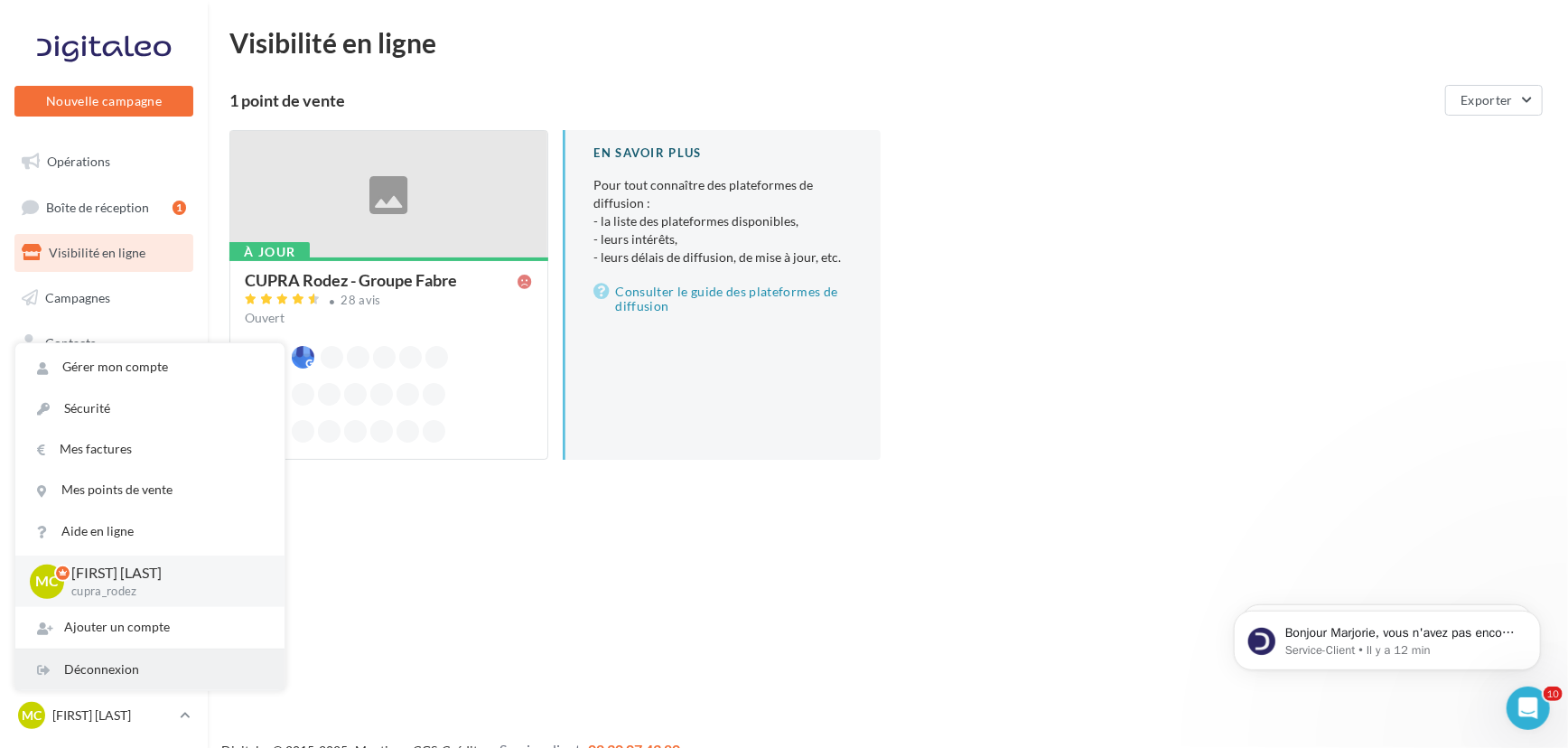 scroll, scrollTop: 0, scrollLeft: 0, axis: both 